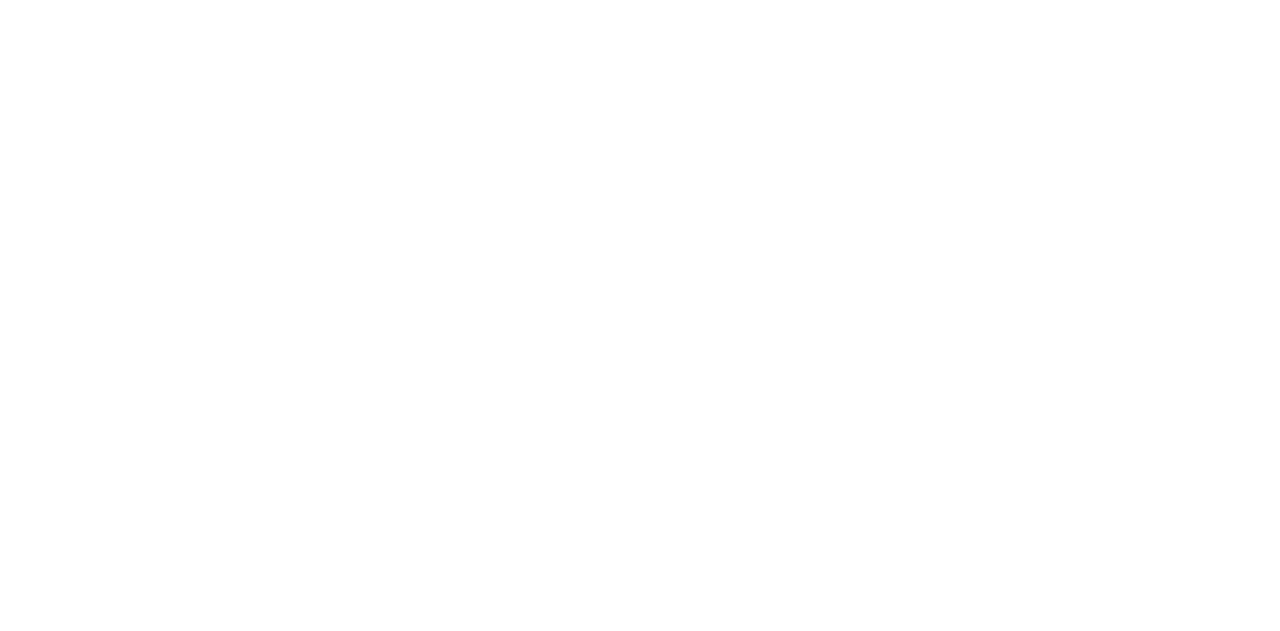 scroll, scrollTop: 0, scrollLeft: 0, axis: both 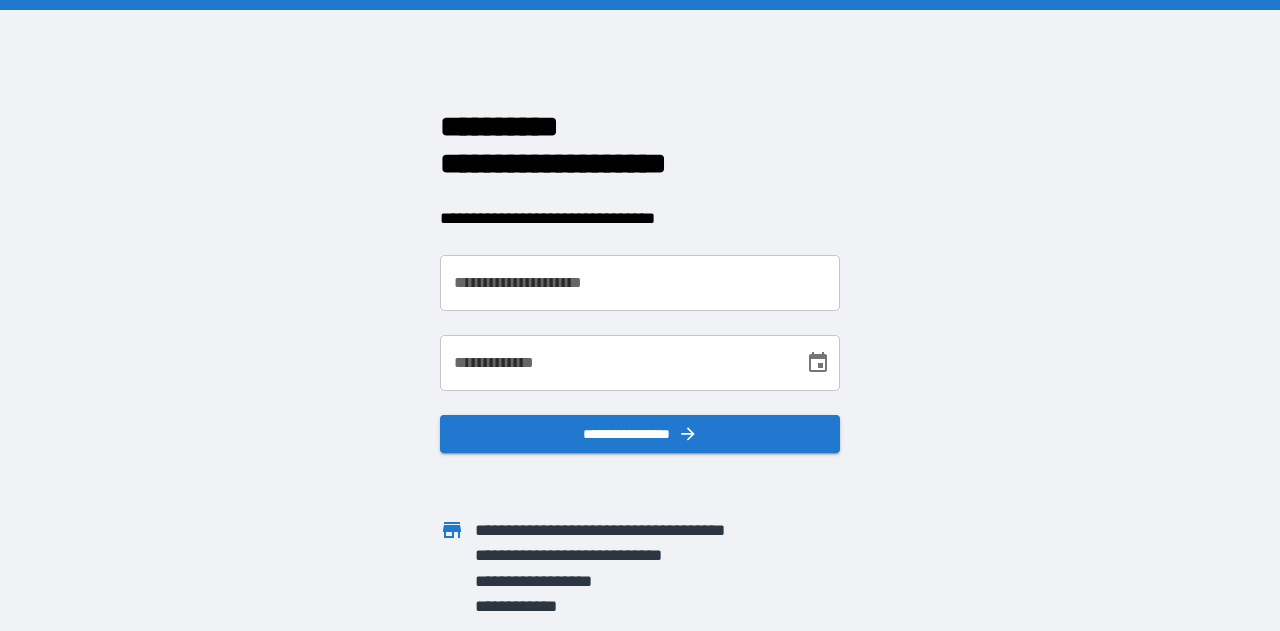 click on "**********" at bounding box center (640, 283) 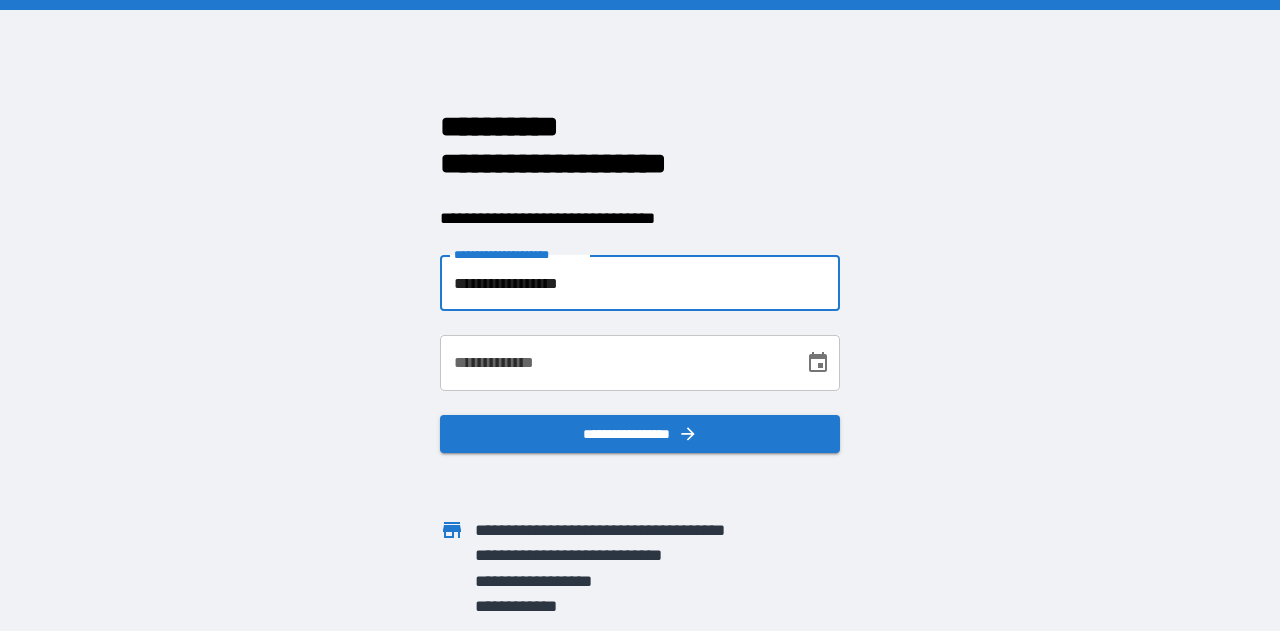 type on "**********" 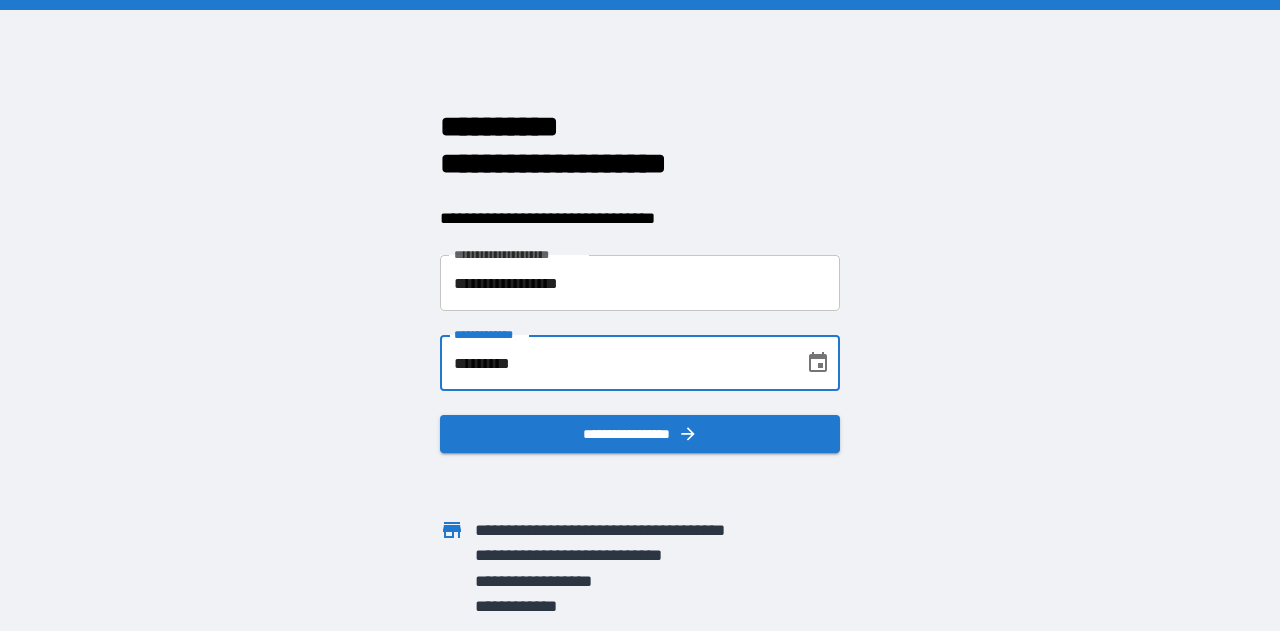 type on "**********" 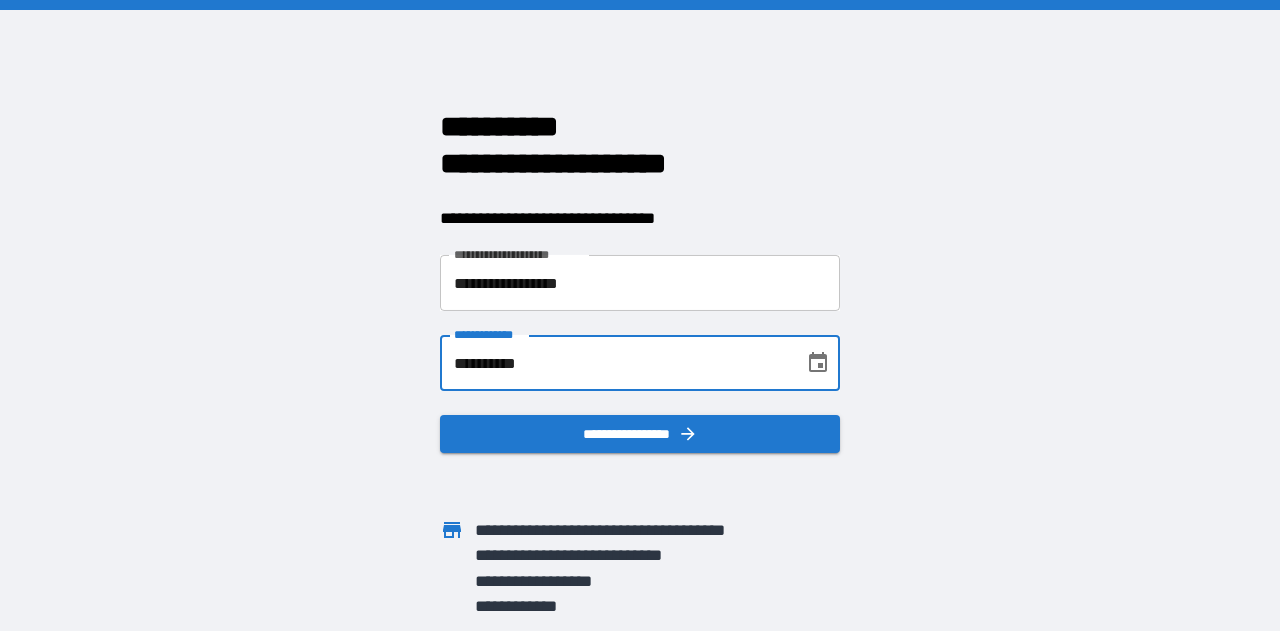 drag, startPoint x: 551, startPoint y: 362, endPoint x: 452, endPoint y: 361, distance: 99.00505 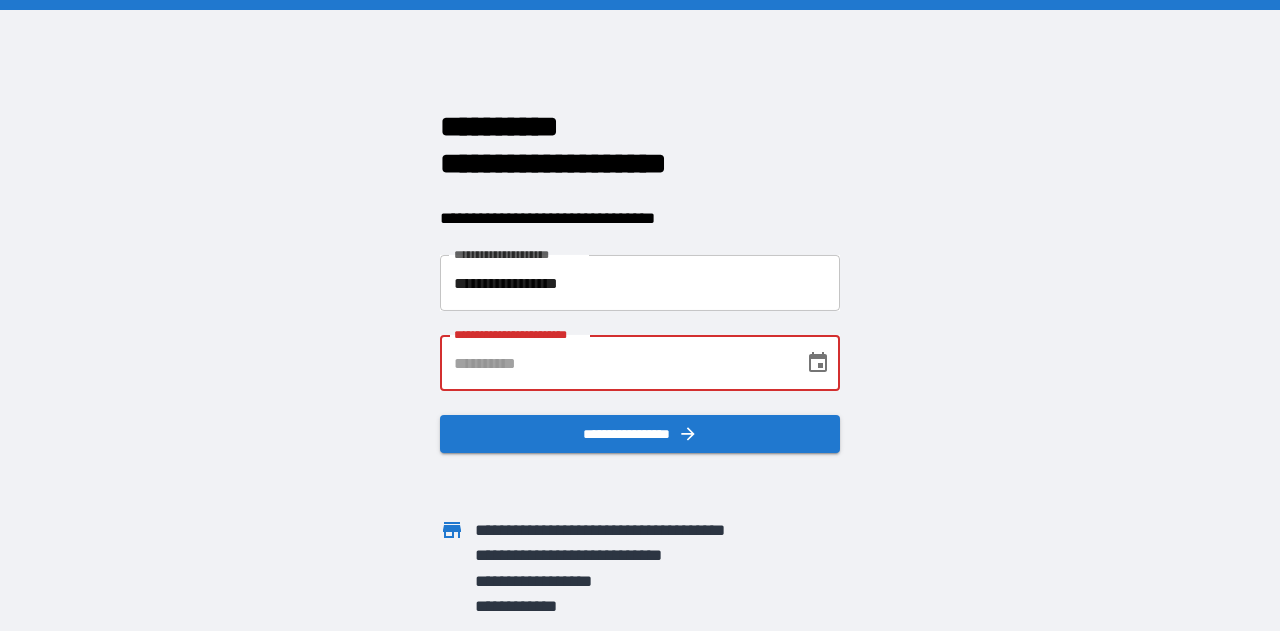 click on "**********" at bounding box center [640, 315] 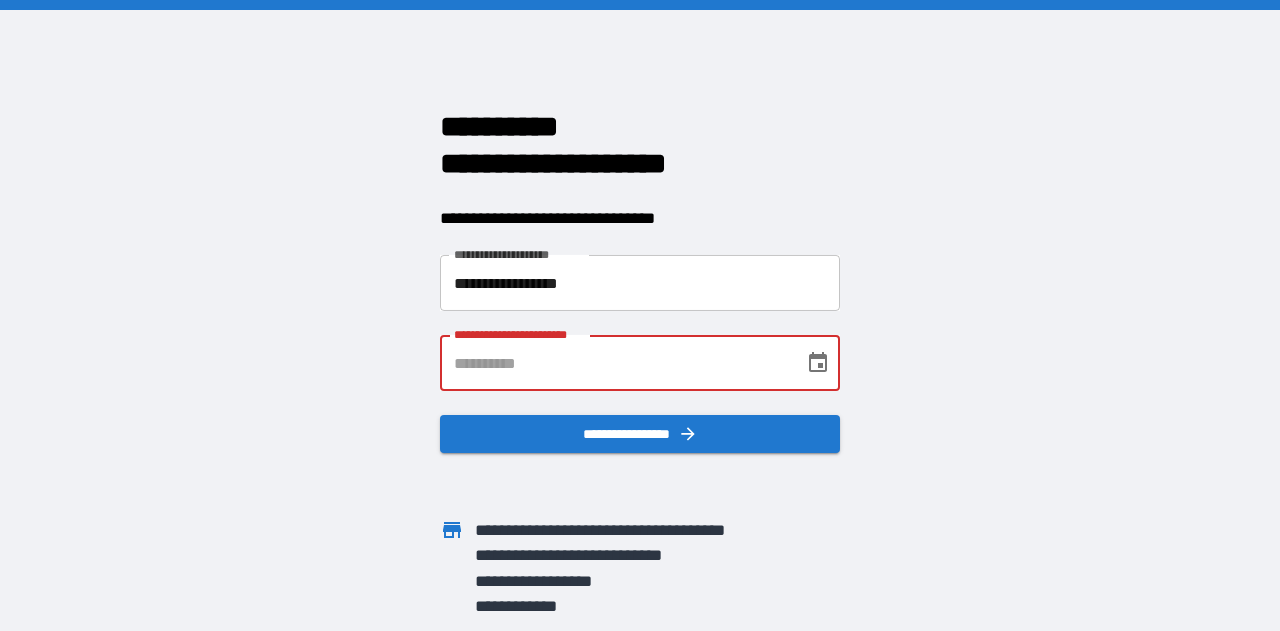 click on "**********" at bounding box center [615, 363] 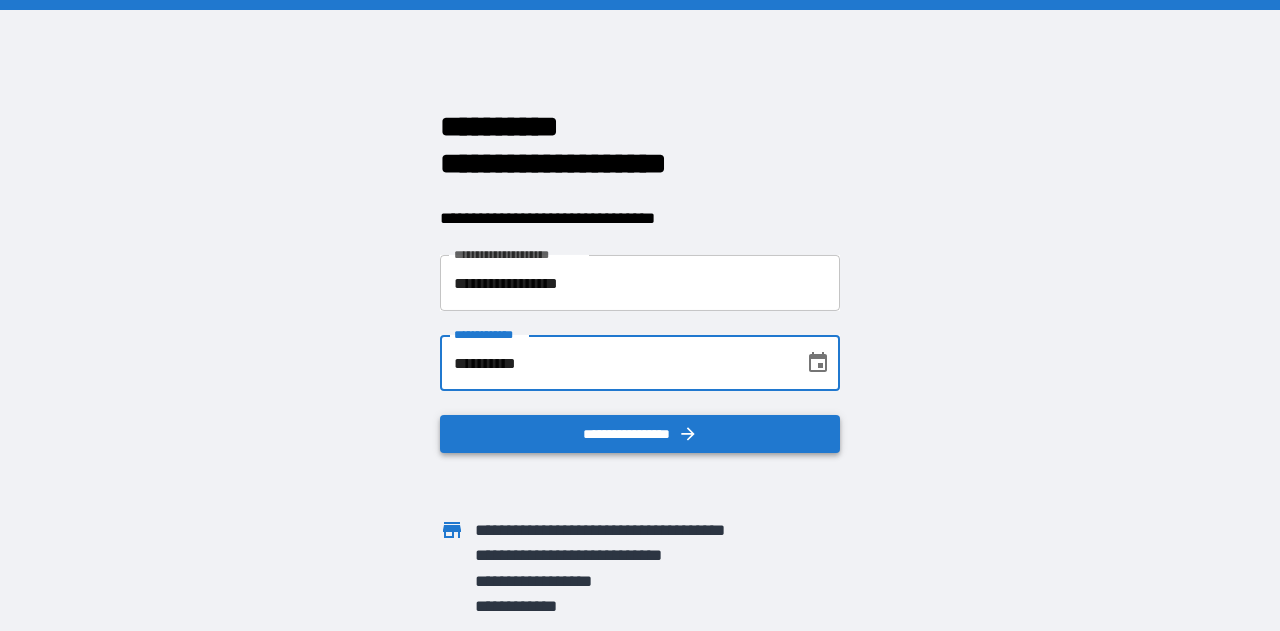 click on "**********" at bounding box center [640, 434] 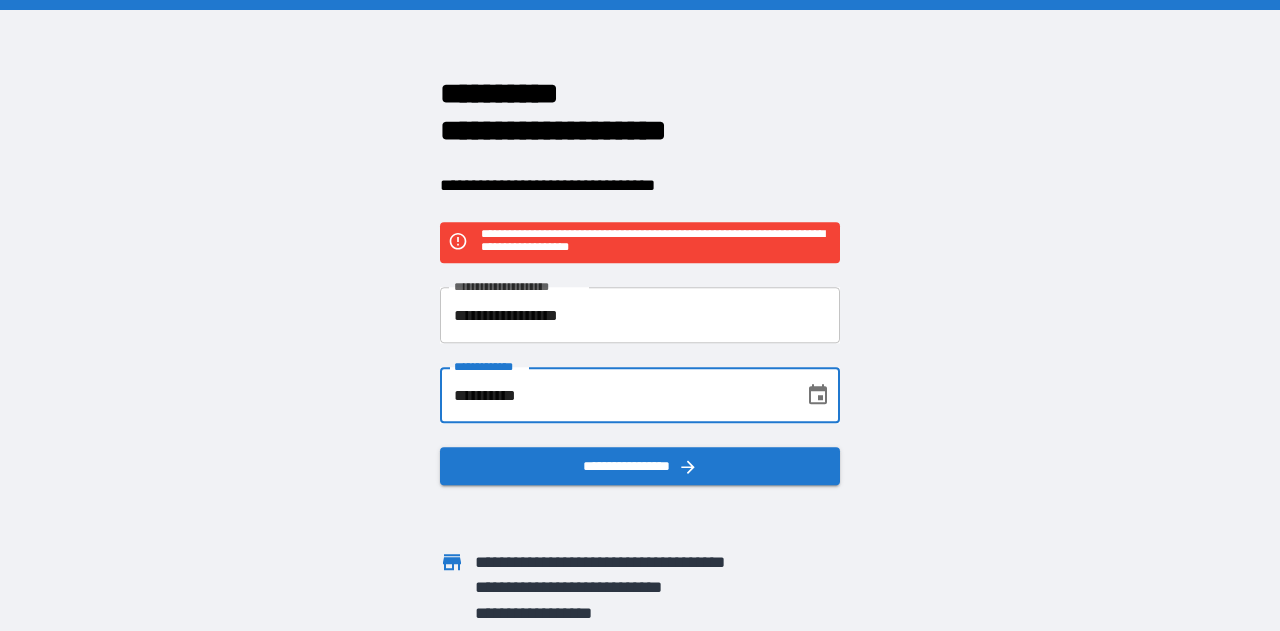 drag, startPoint x: 574, startPoint y: 391, endPoint x: 364, endPoint y: 389, distance: 210.00952 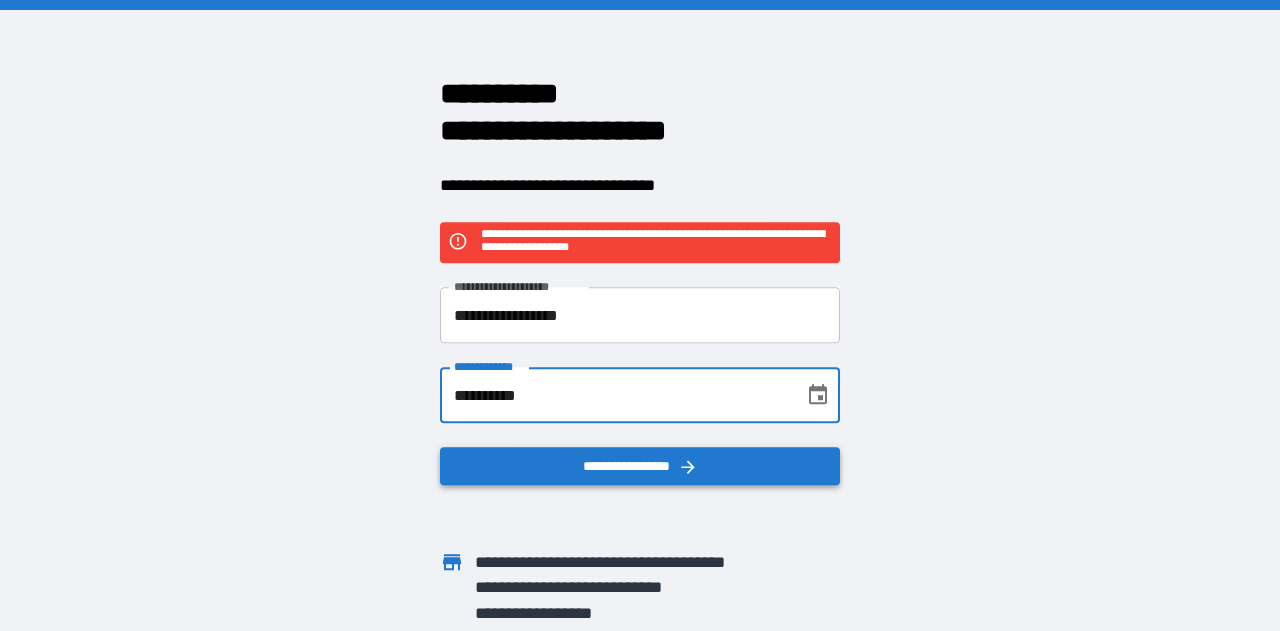 type on "**********" 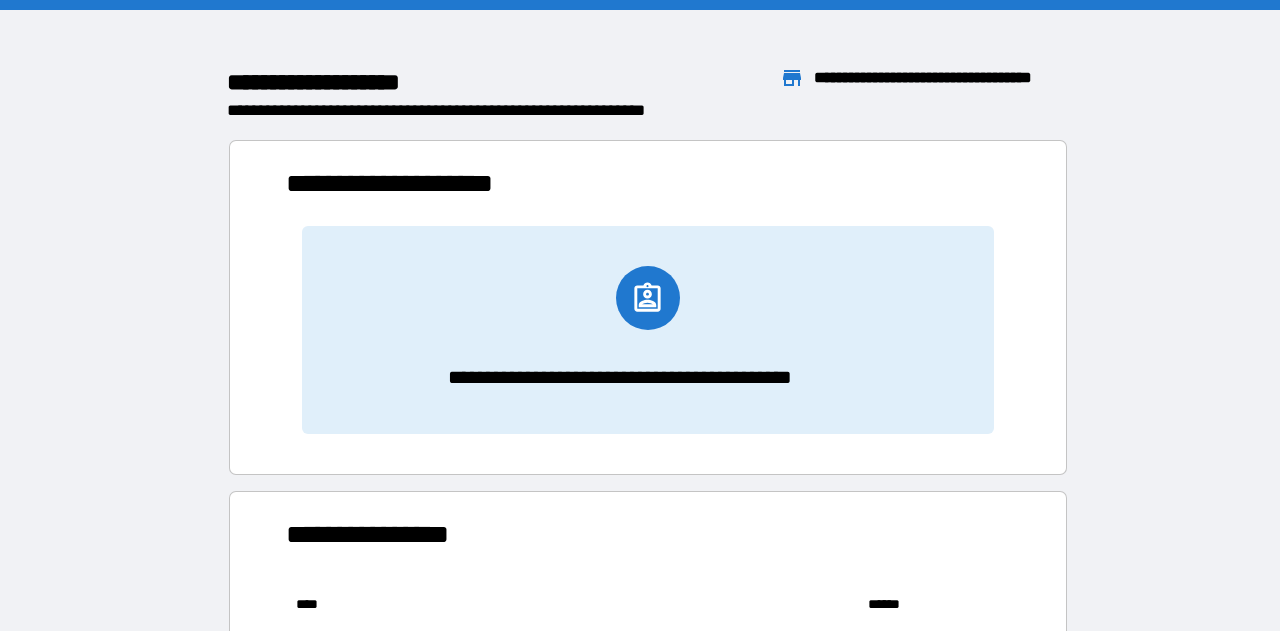 scroll, scrollTop: 16, scrollLeft: 16, axis: both 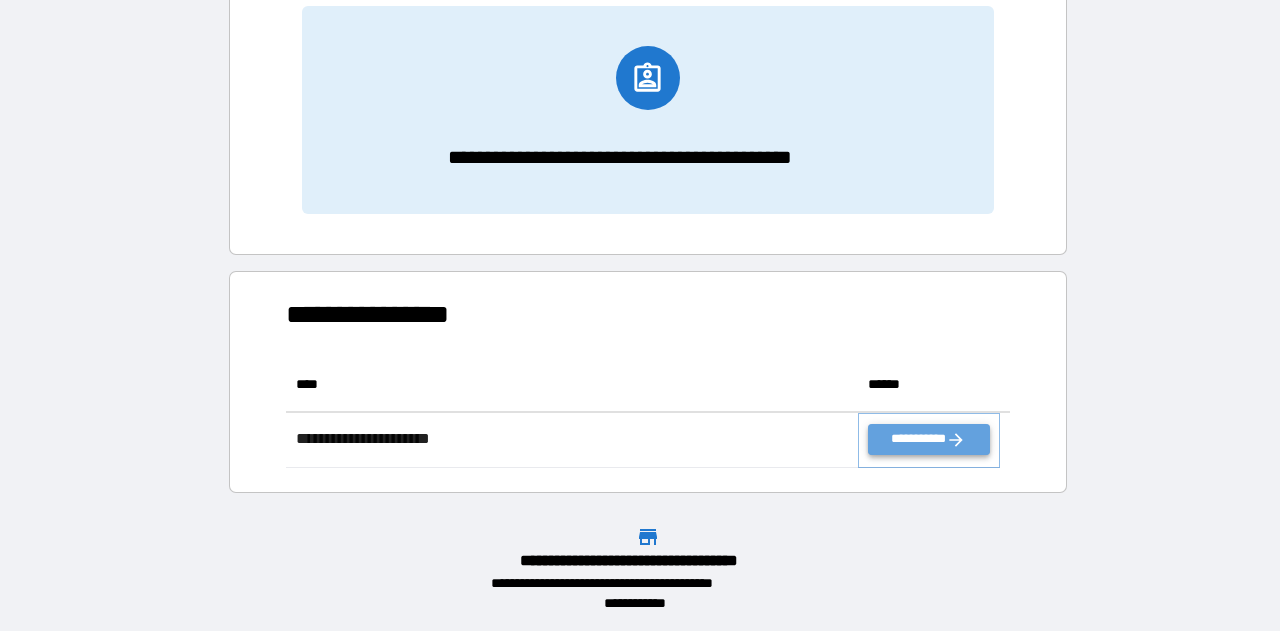 click on "**********" at bounding box center [929, 439] 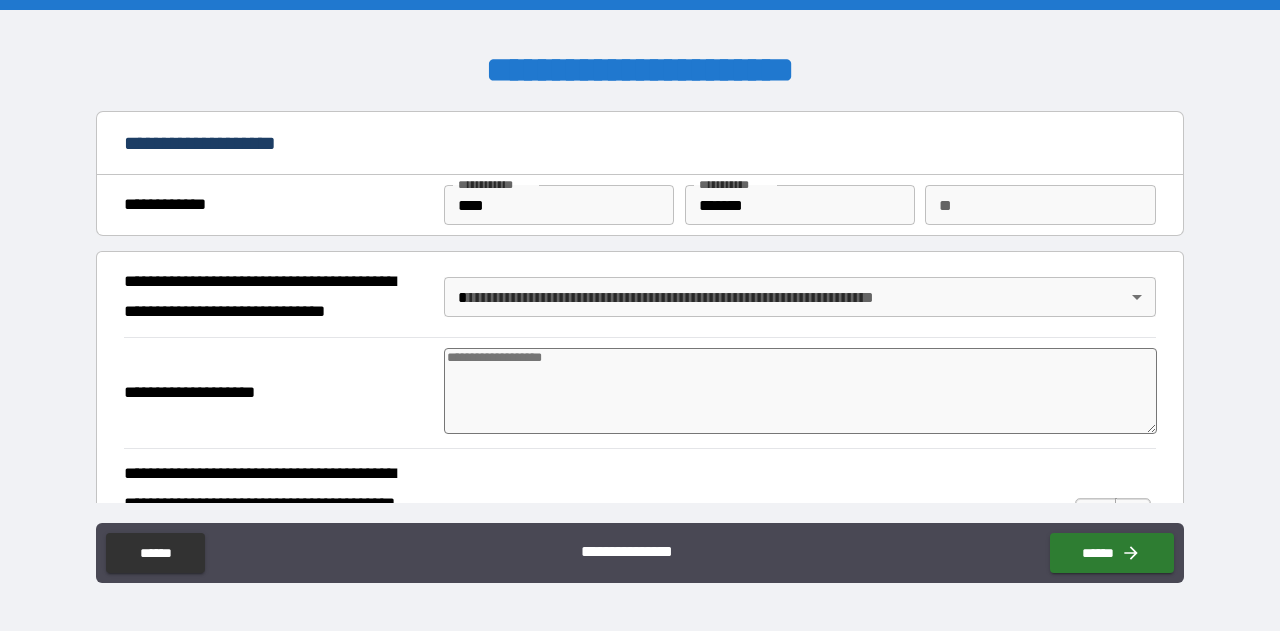 type on "*" 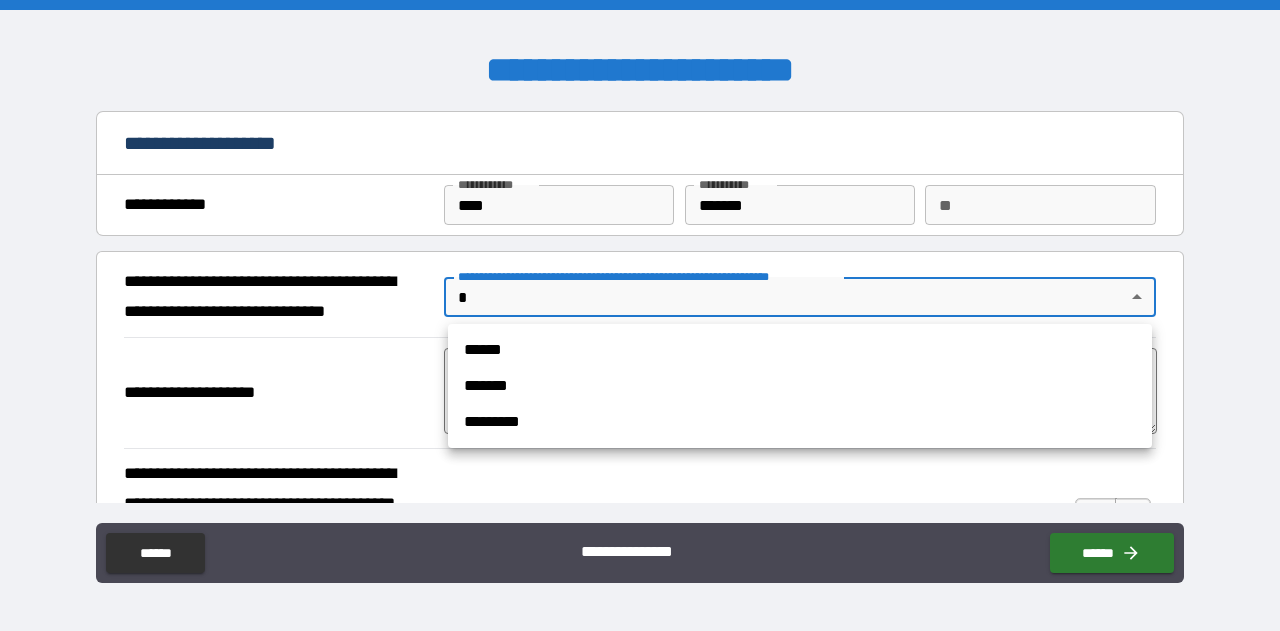 click at bounding box center (640, 315) 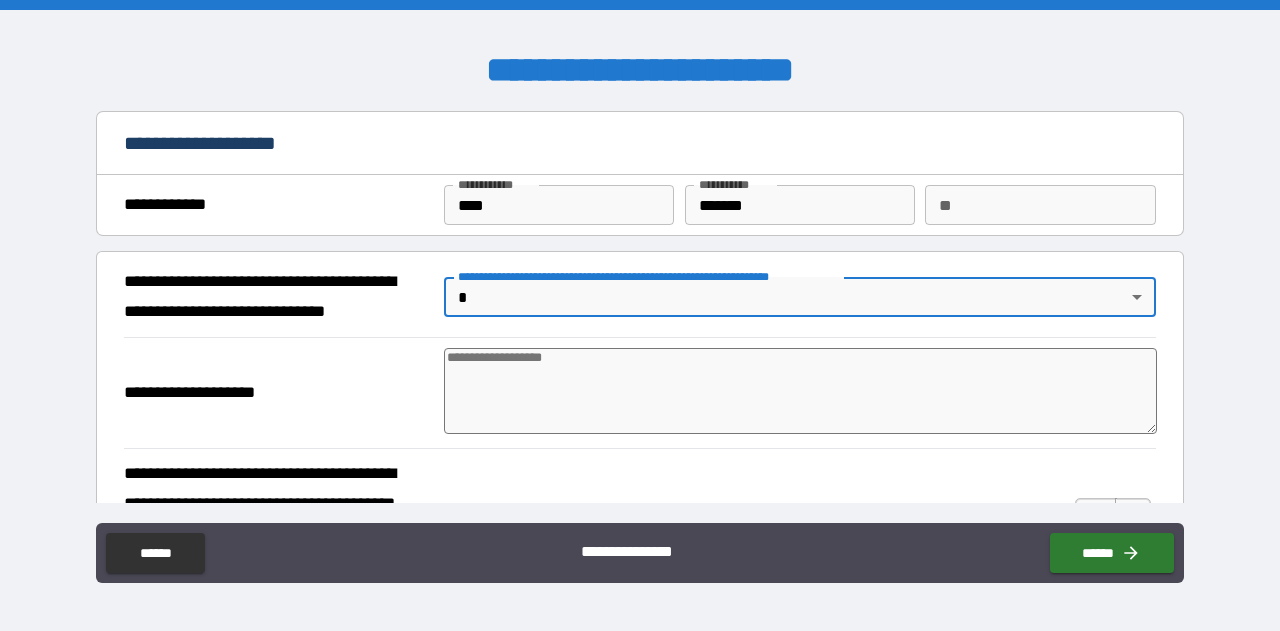 click at bounding box center (800, 391) 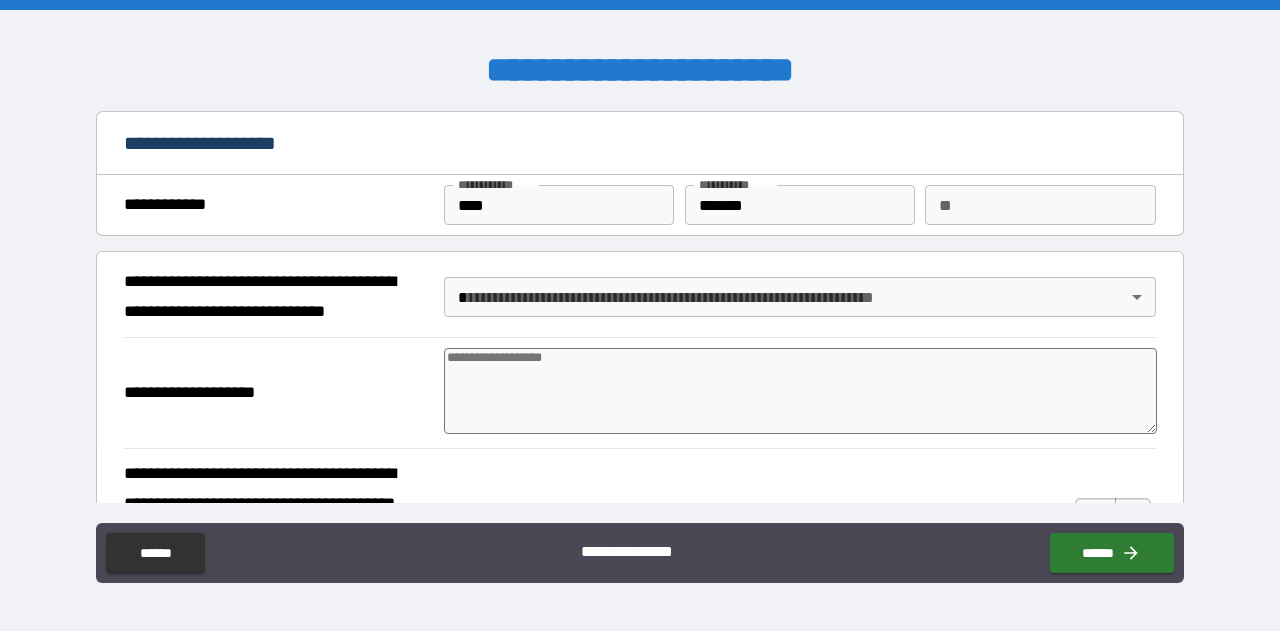 click on "**" at bounding box center [1040, 205] 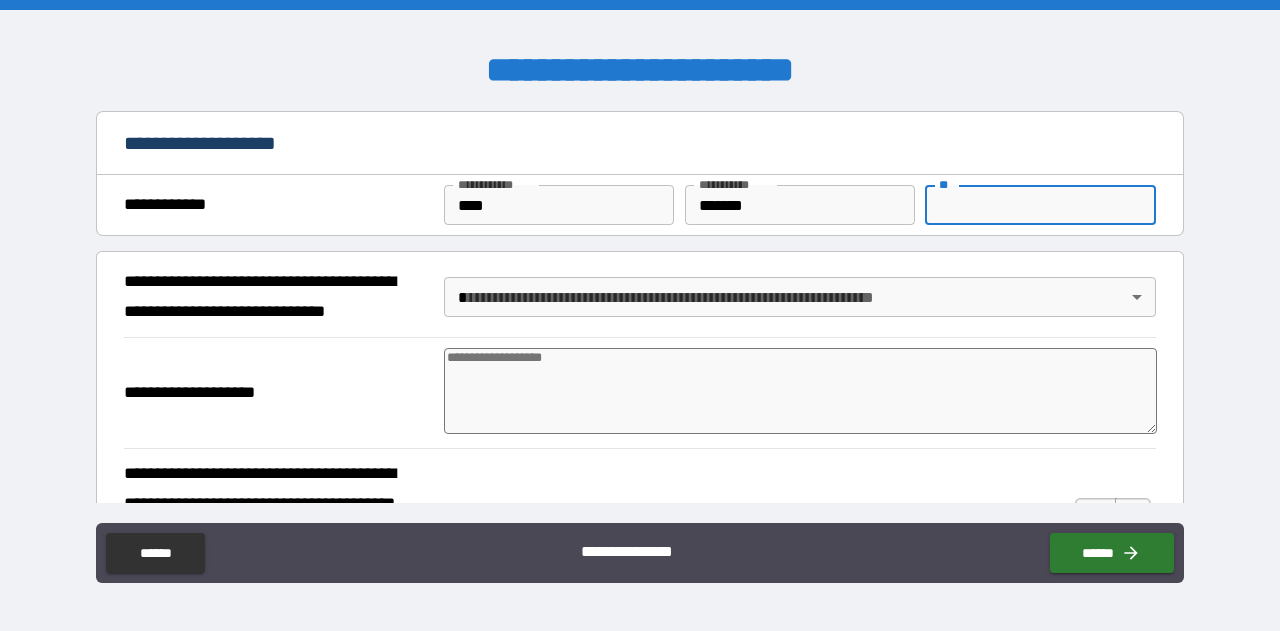 type on "*" 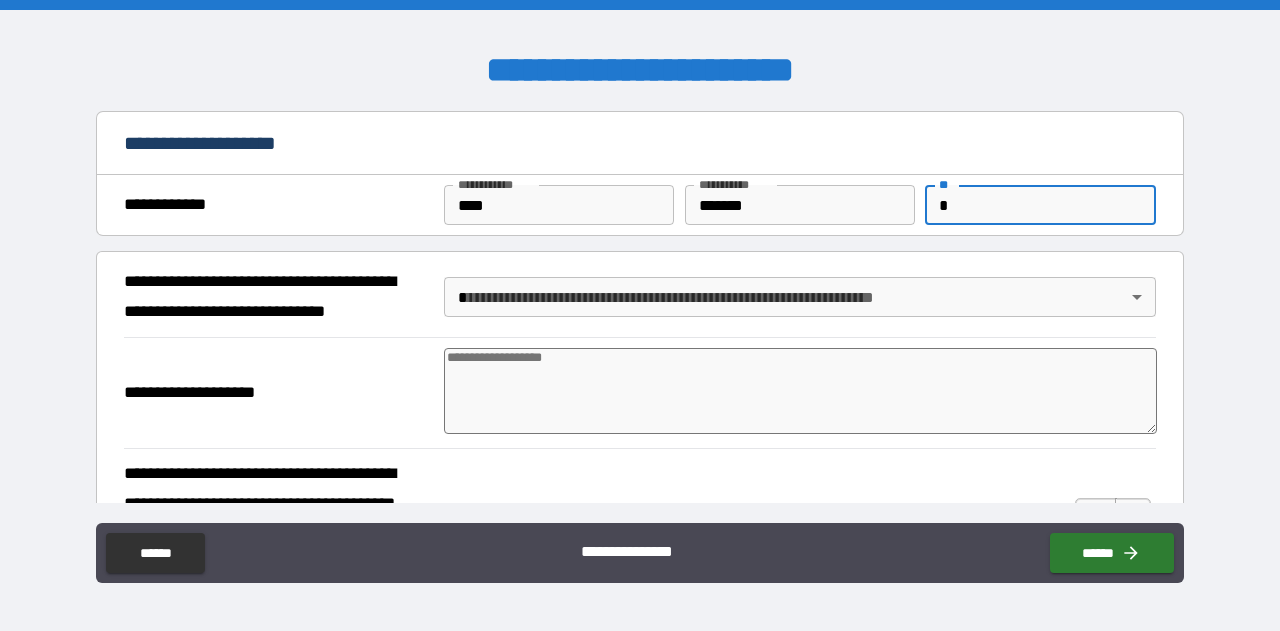type on "**" 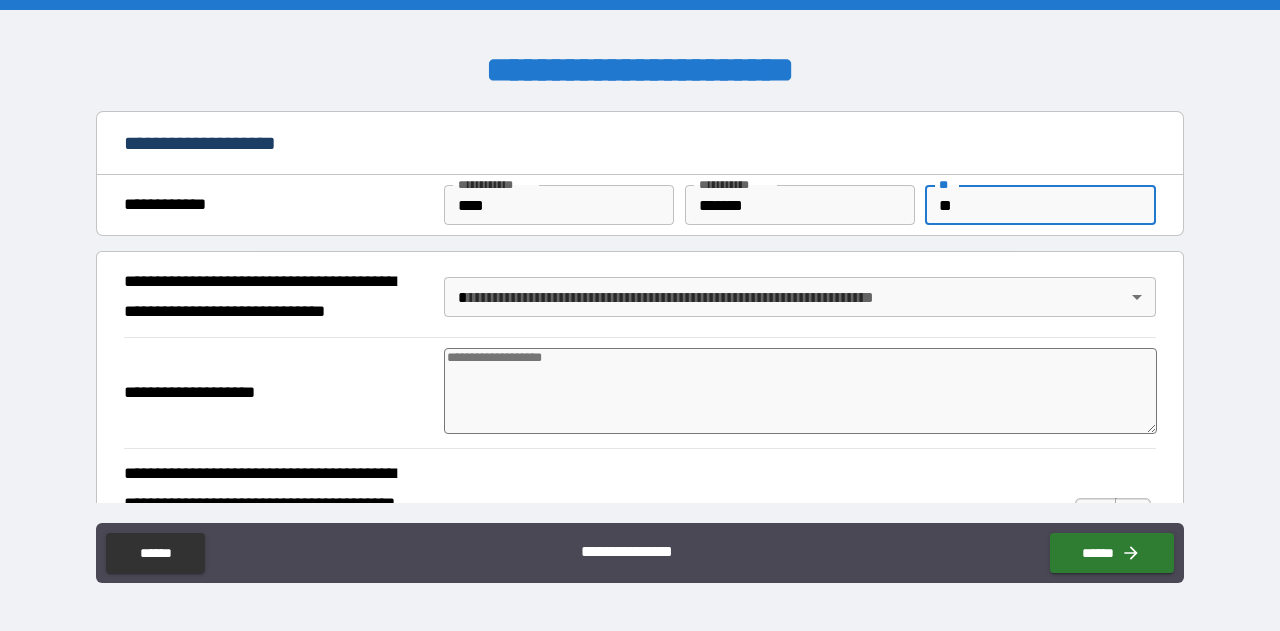 type on "*" 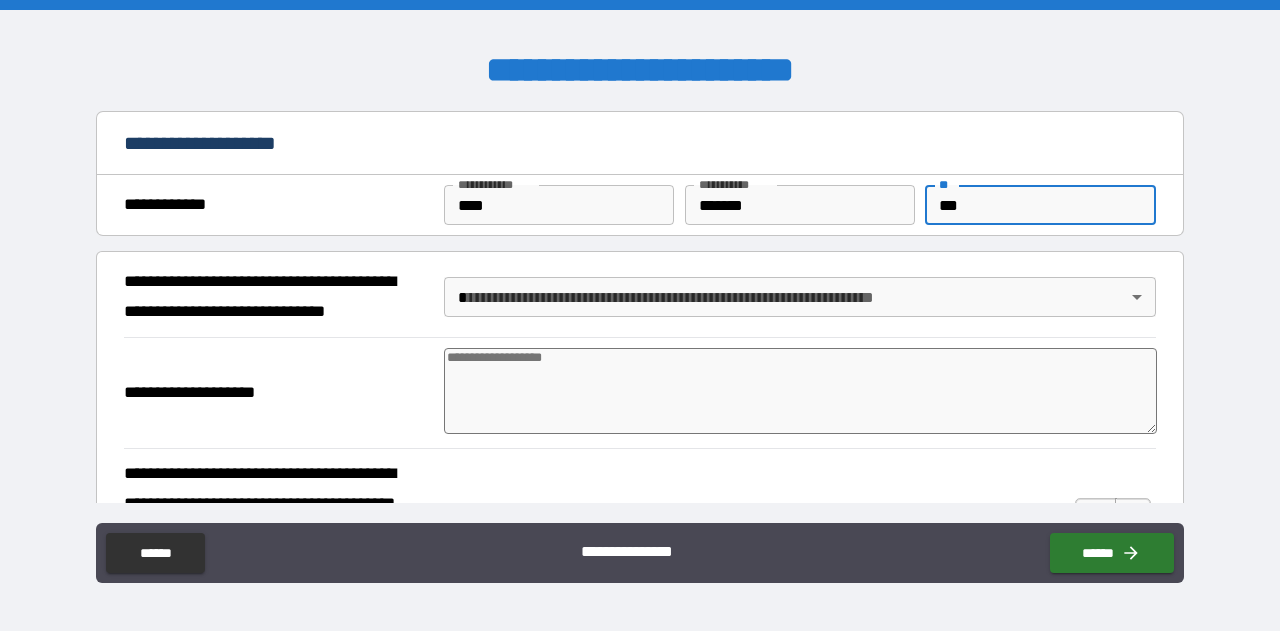 type on "****" 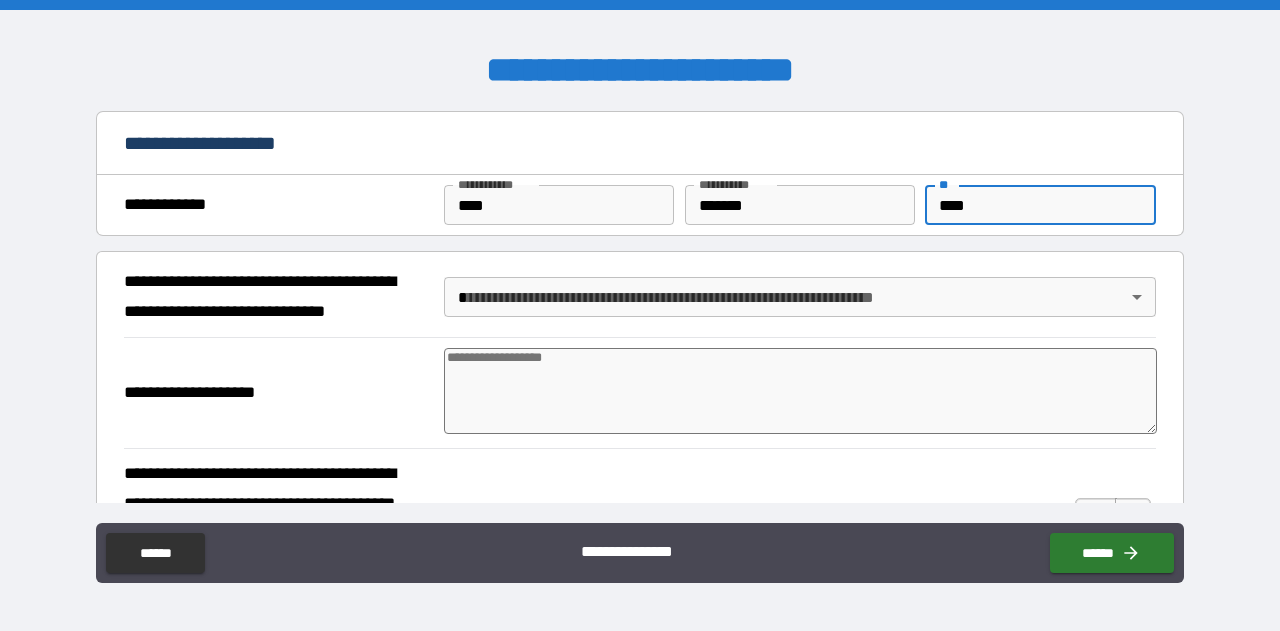 type on "*****" 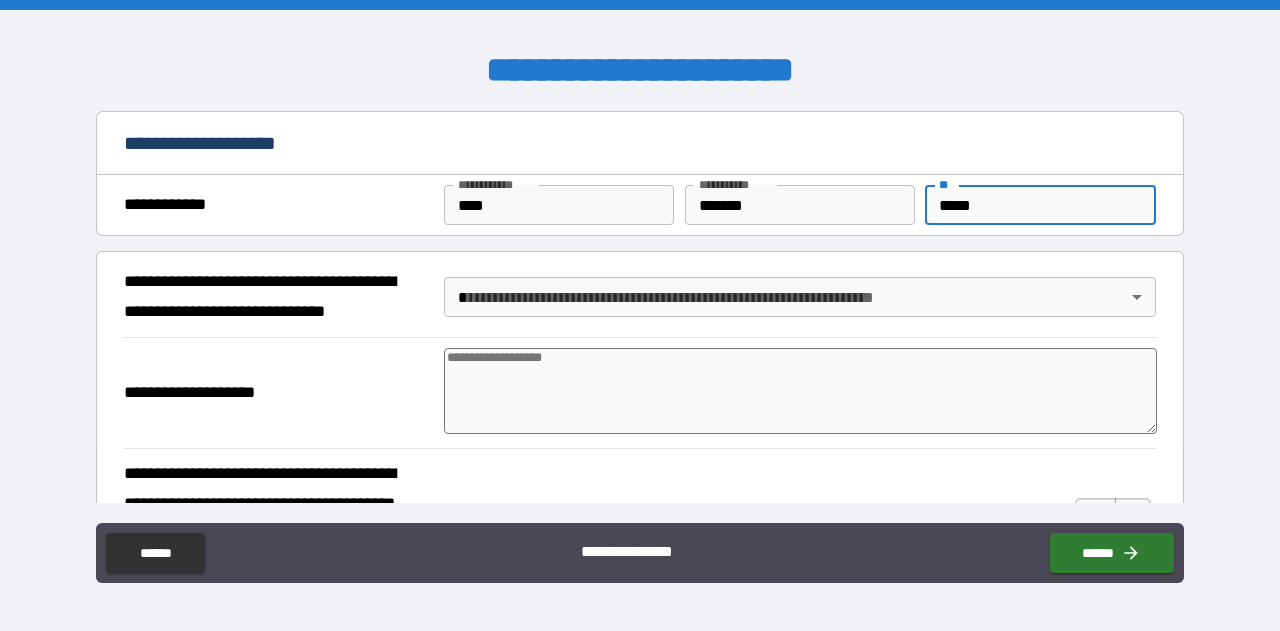 type on "*" 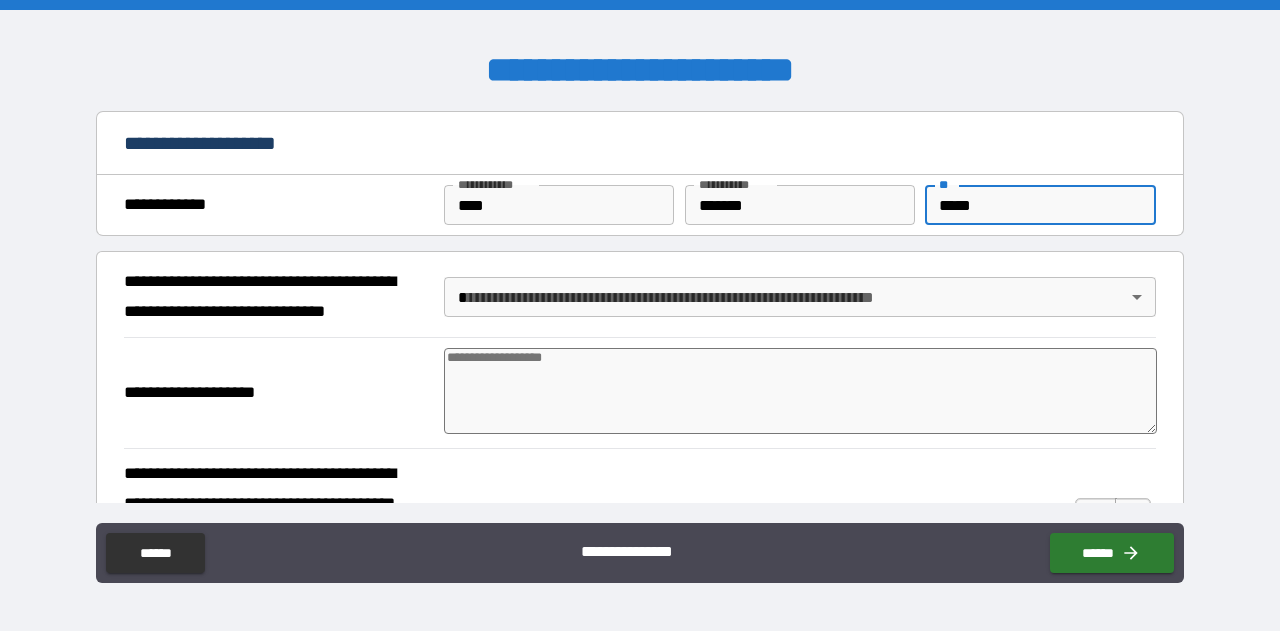 type on "*****" 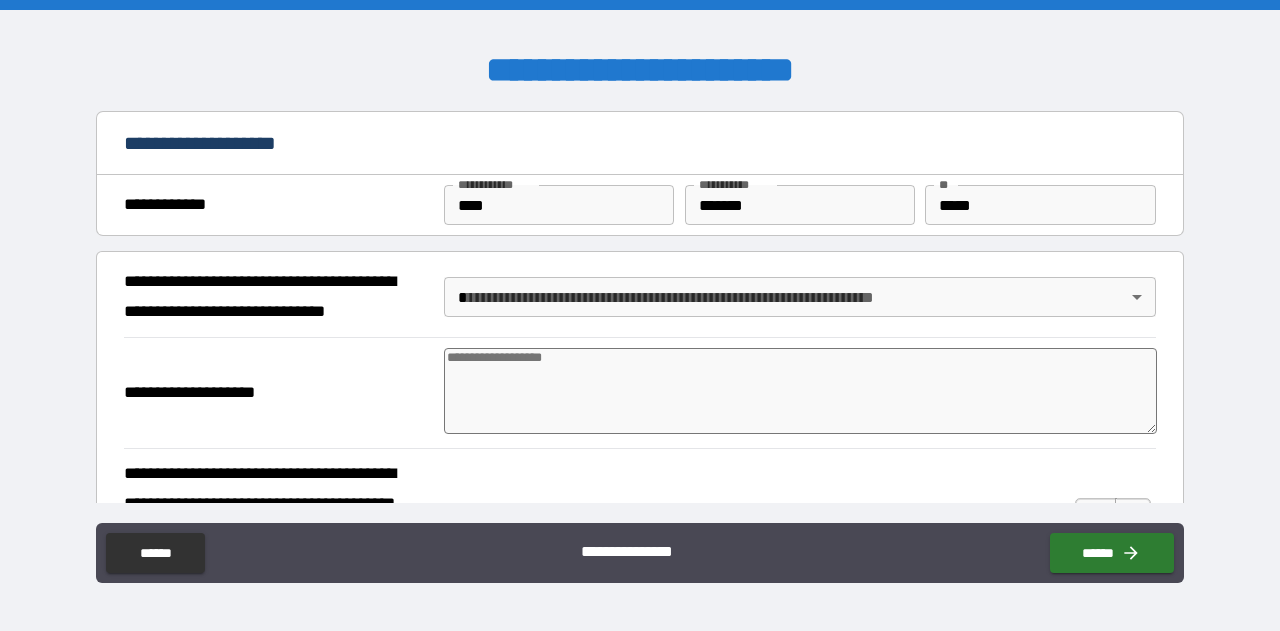 click at bounding box center (800, 391) 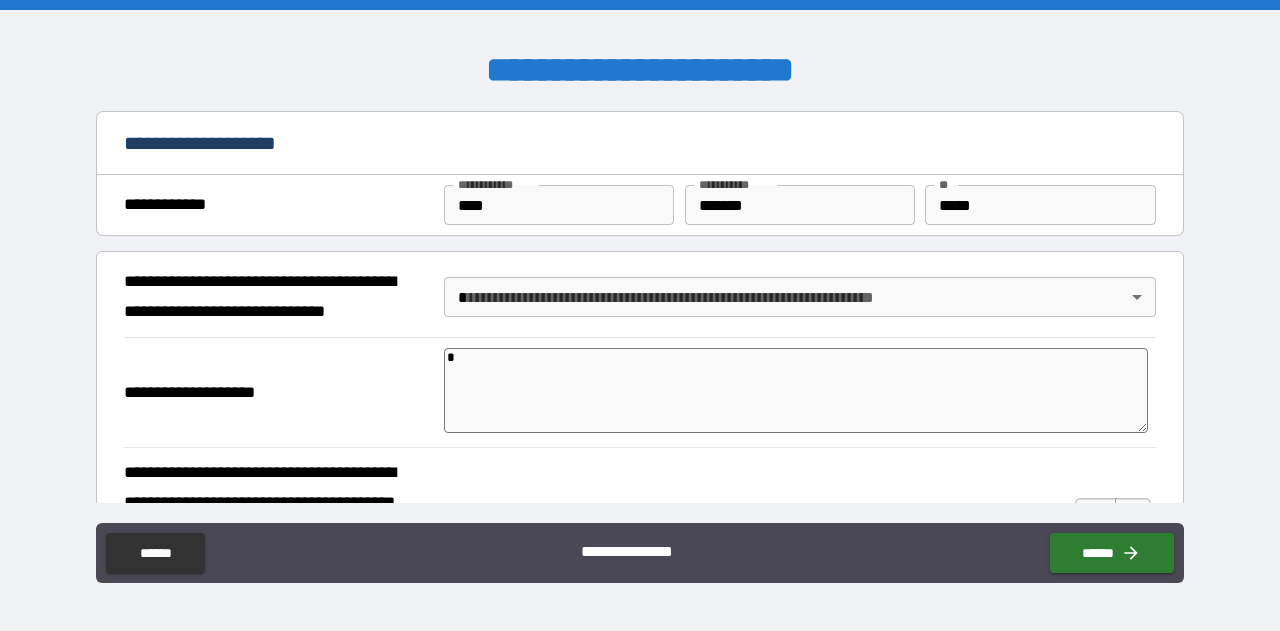 type on "*" 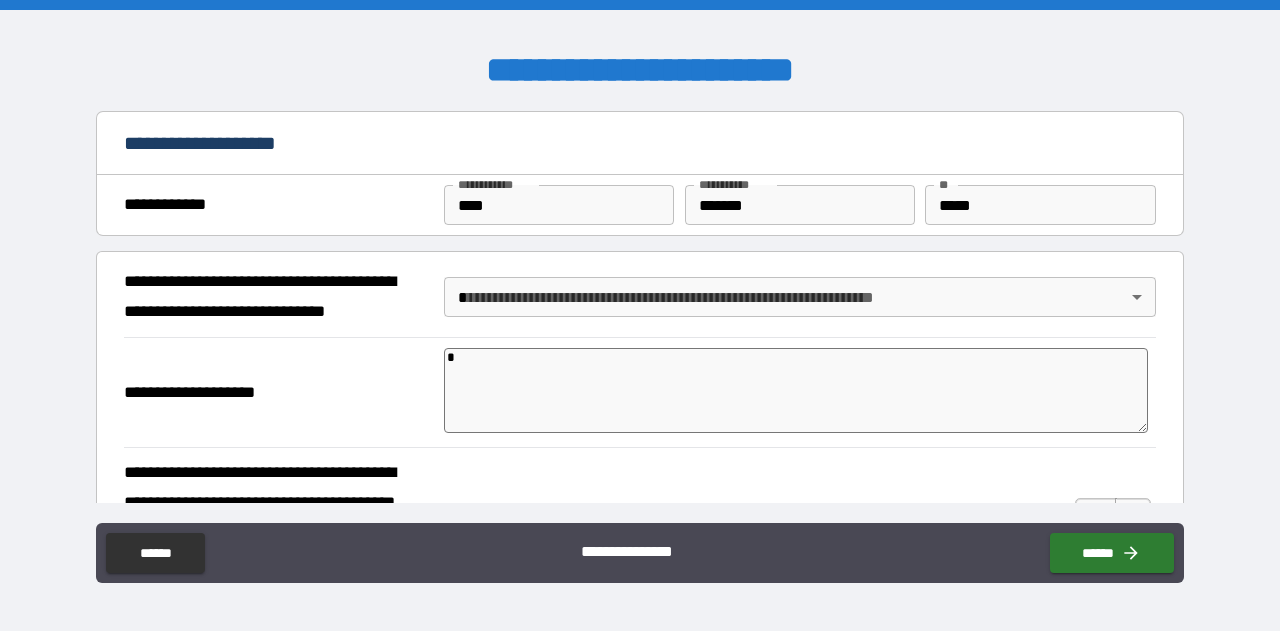 type on "**" 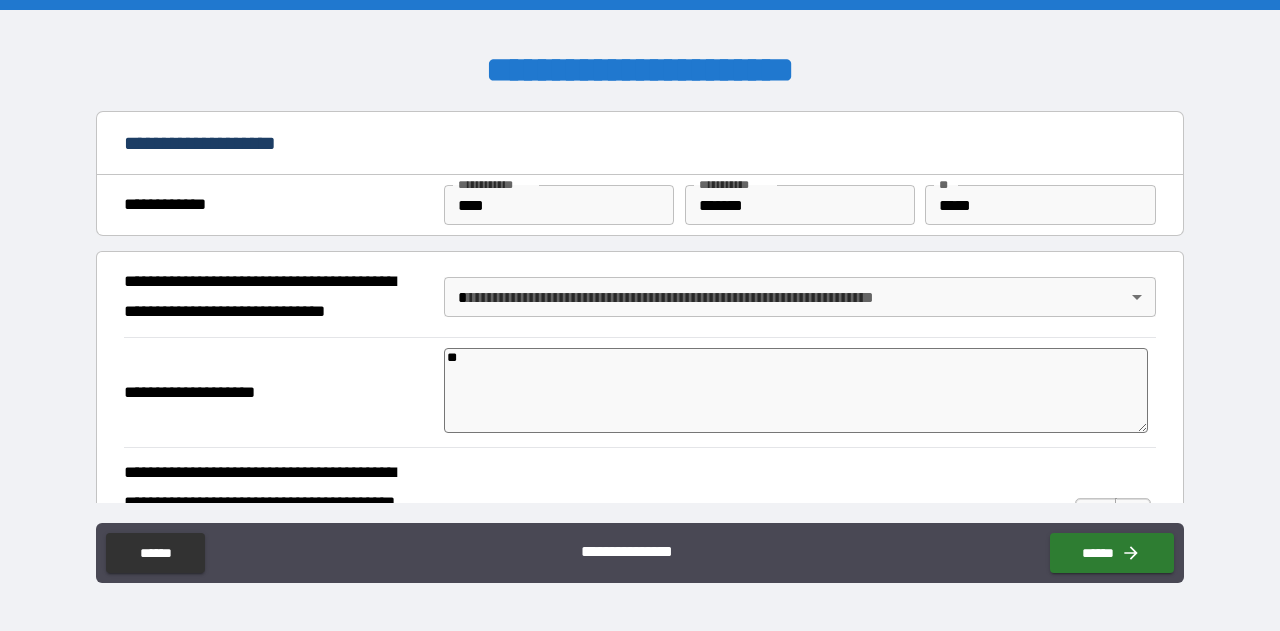 type on "*" 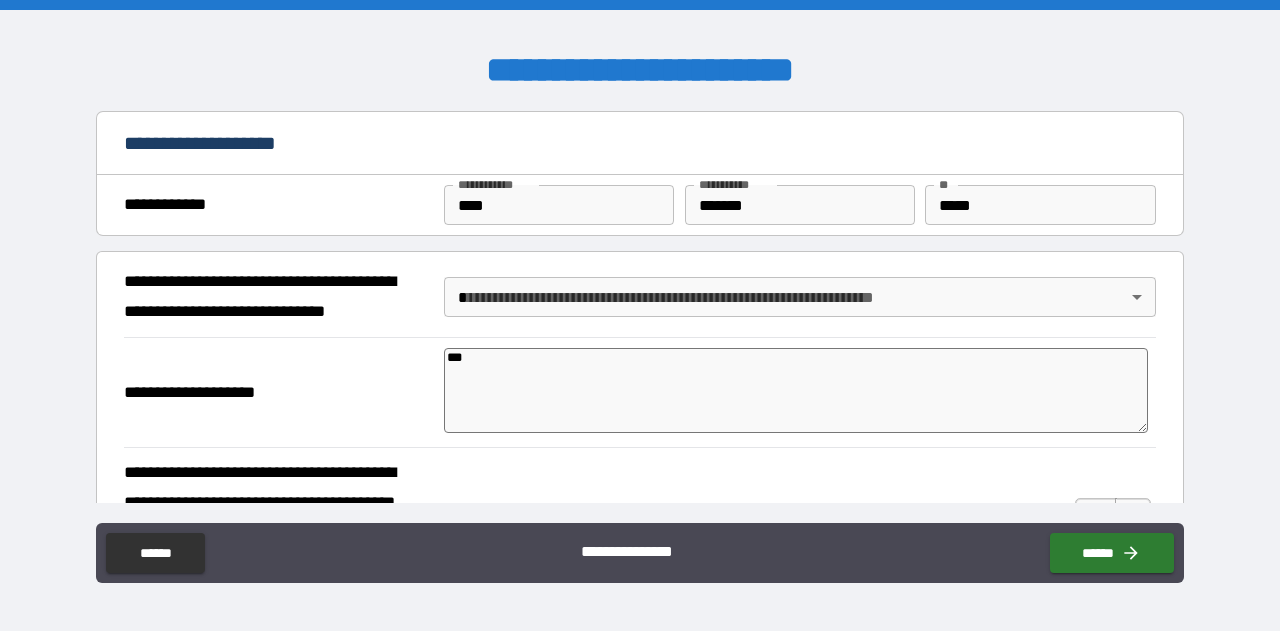 type on "*" 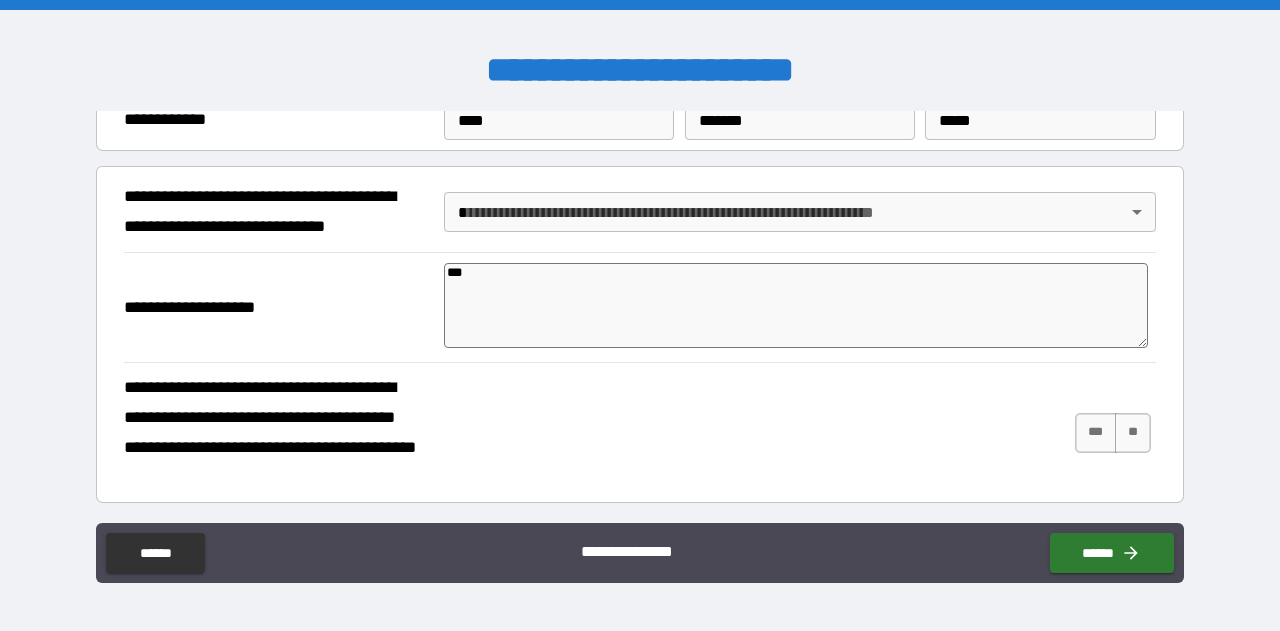 scroll, scrollTop: 200, scrollLeft: 0, axis: vertical 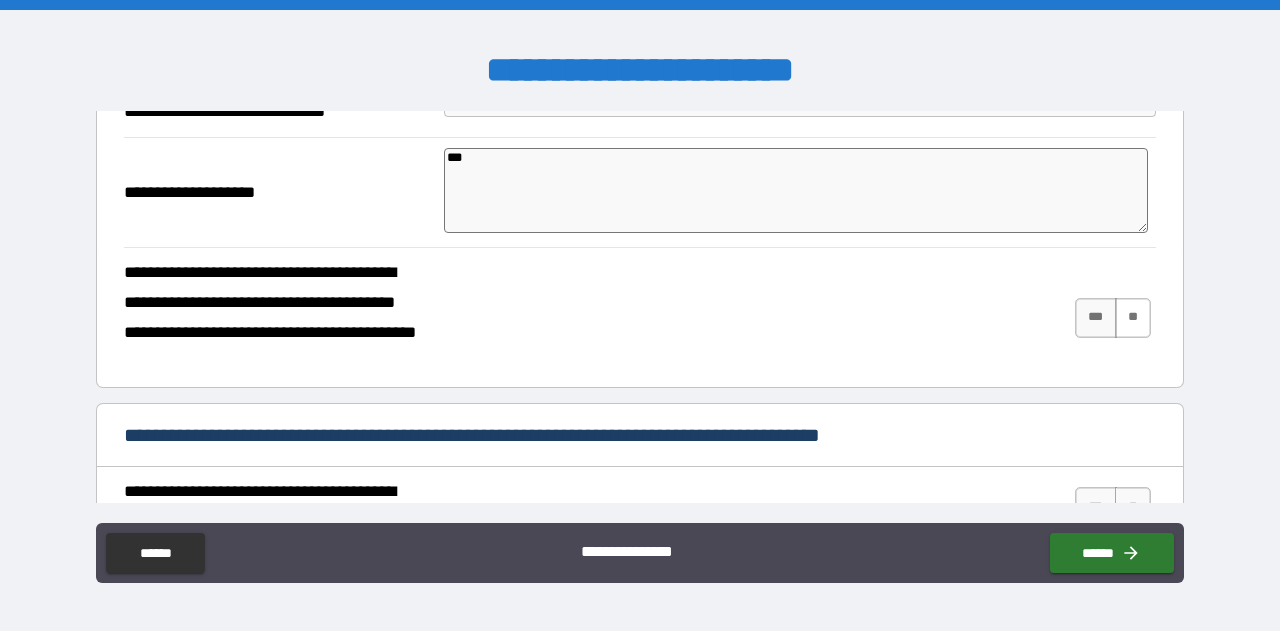 type on "***" 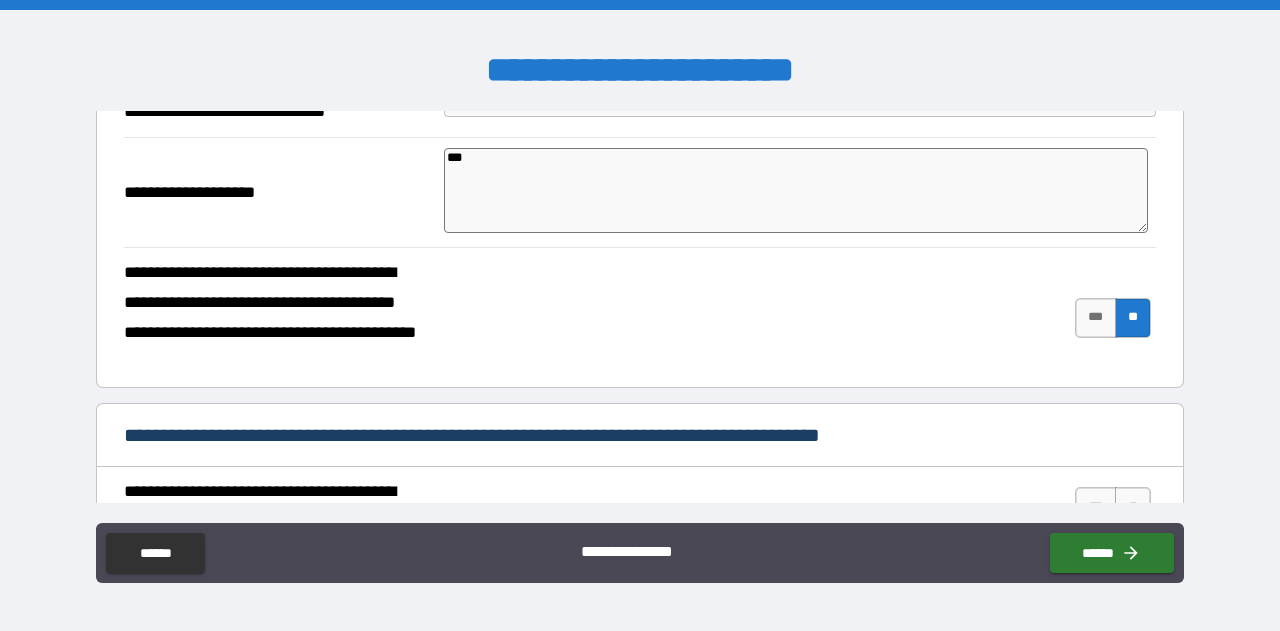type on "*" 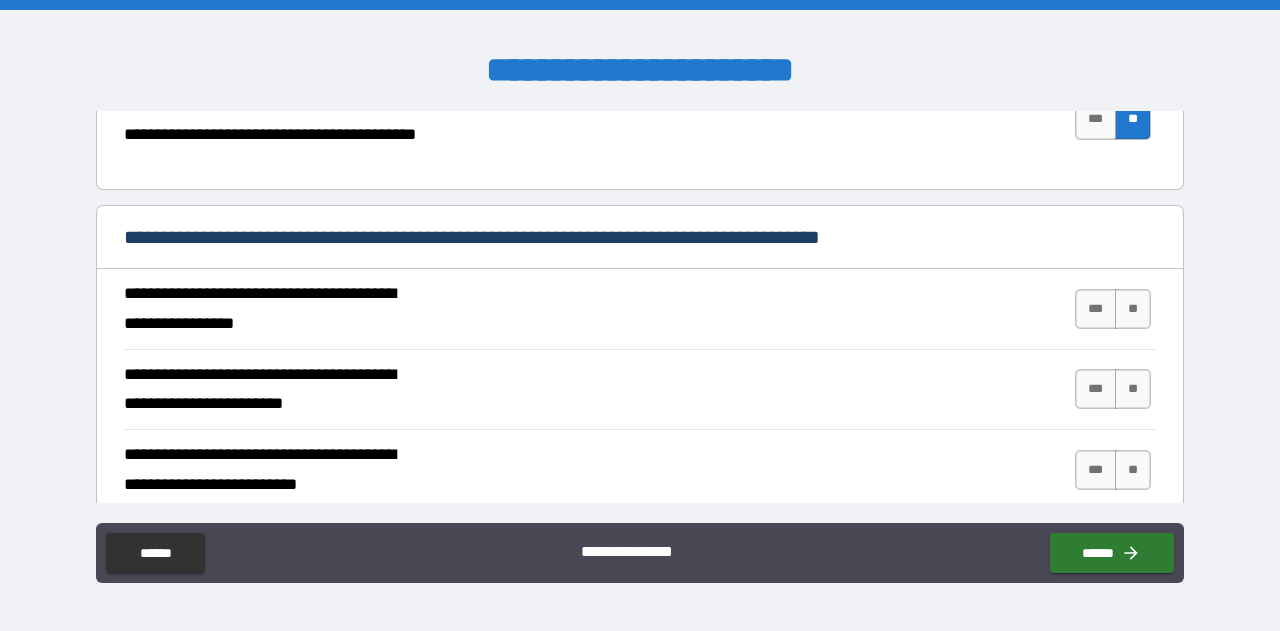 scroll, scrollTop: 400, scrollLeft: 0, axis: vertical 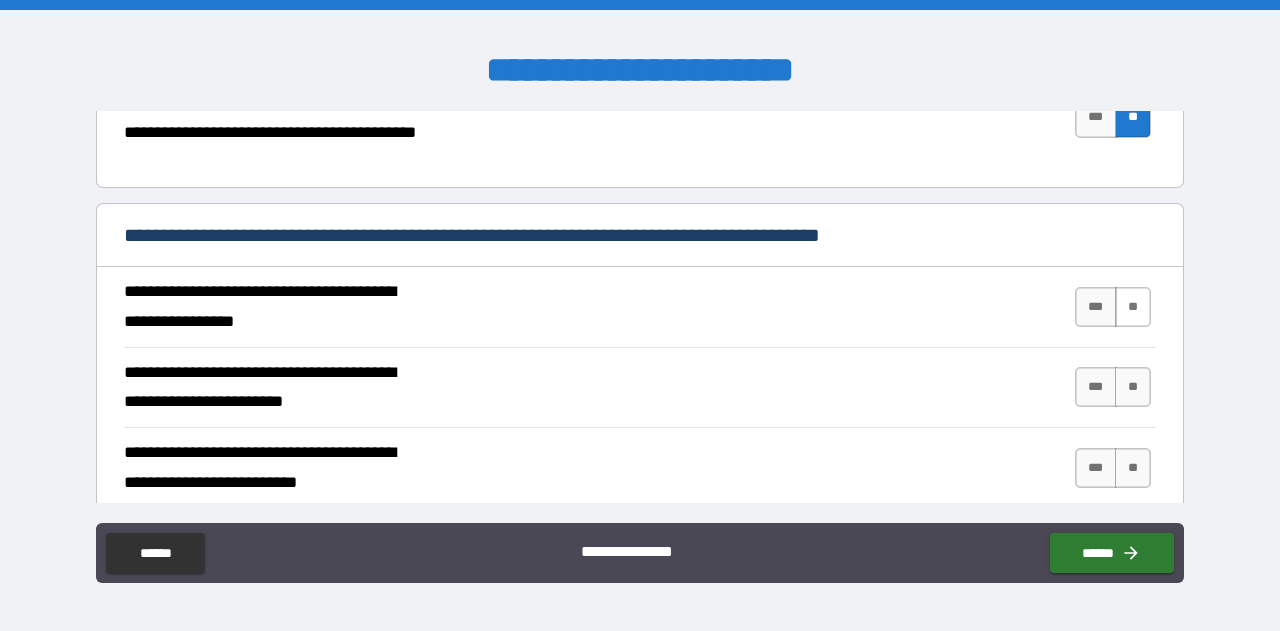 click on "**" at bounding box center [1133, 307] 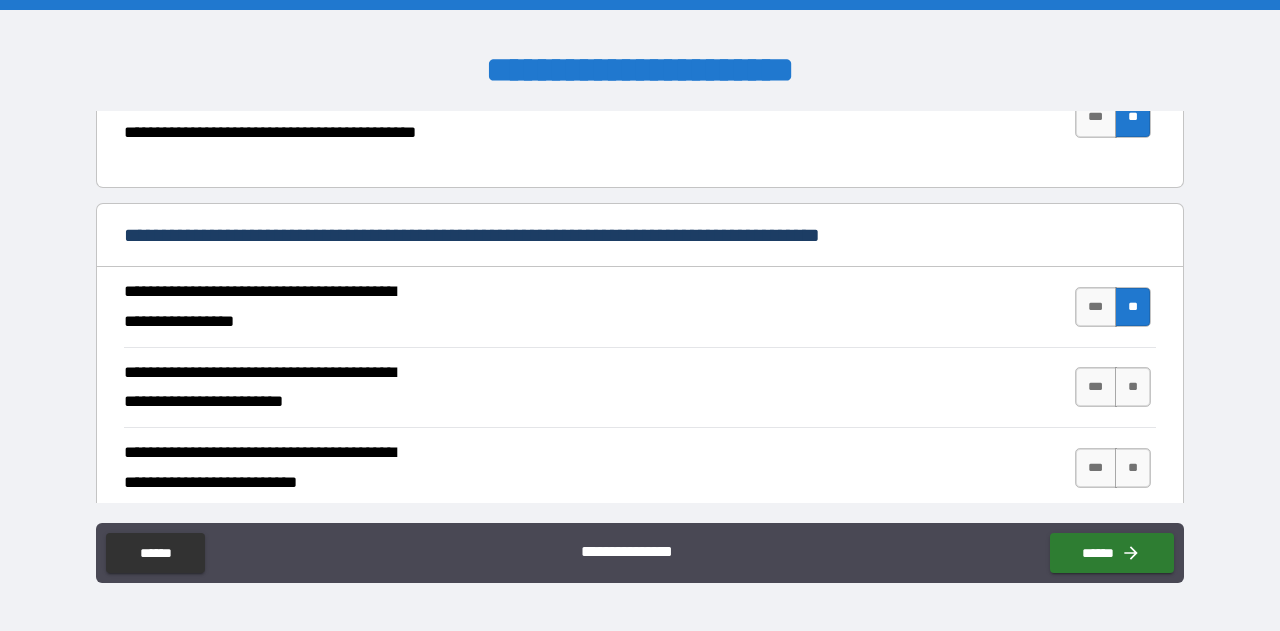 type on "*" 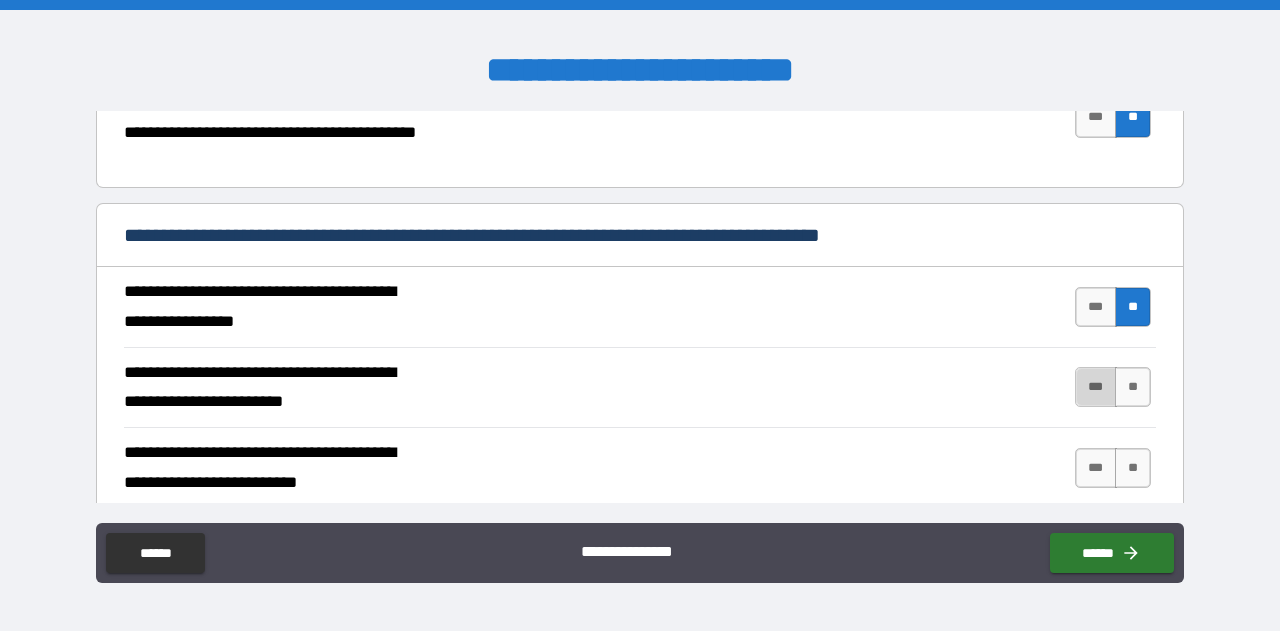 click on "***" at bounding box center (1096, 387) 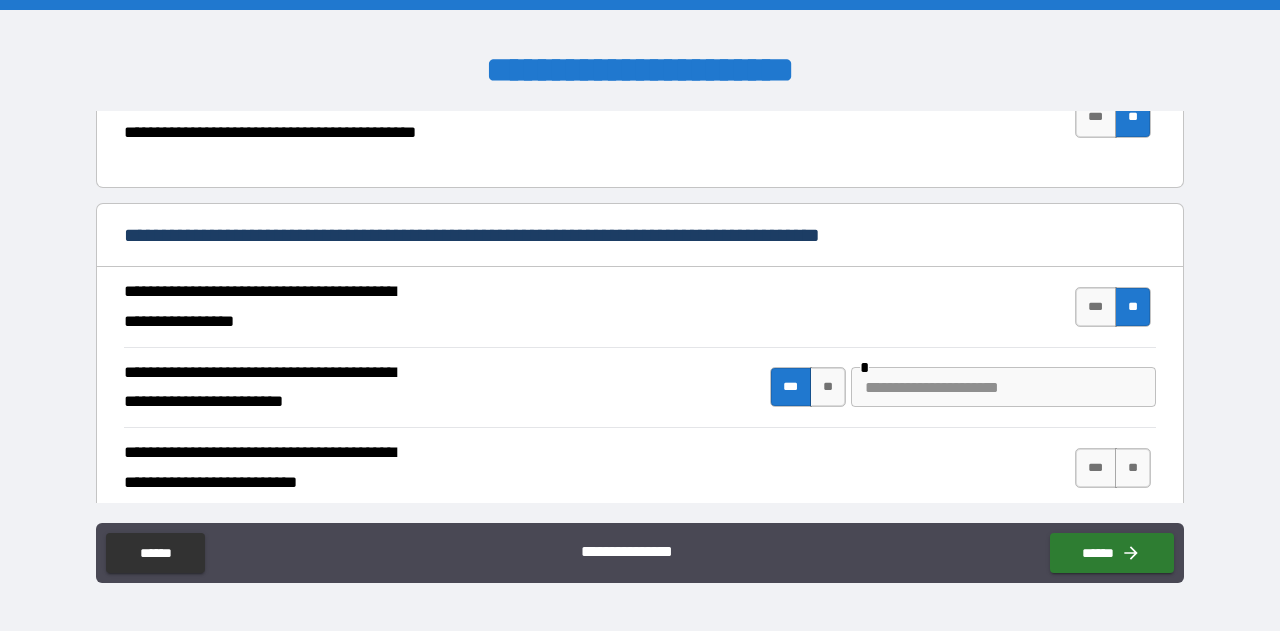 click at bounding box center (1003, 387) 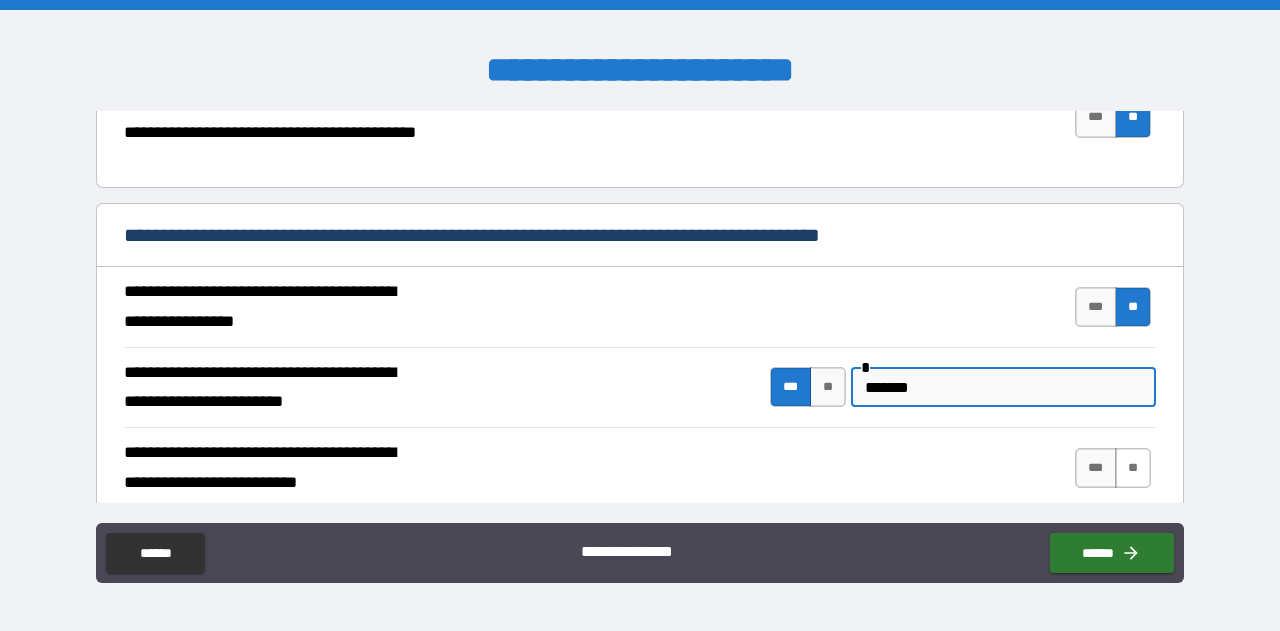 type on "*******" 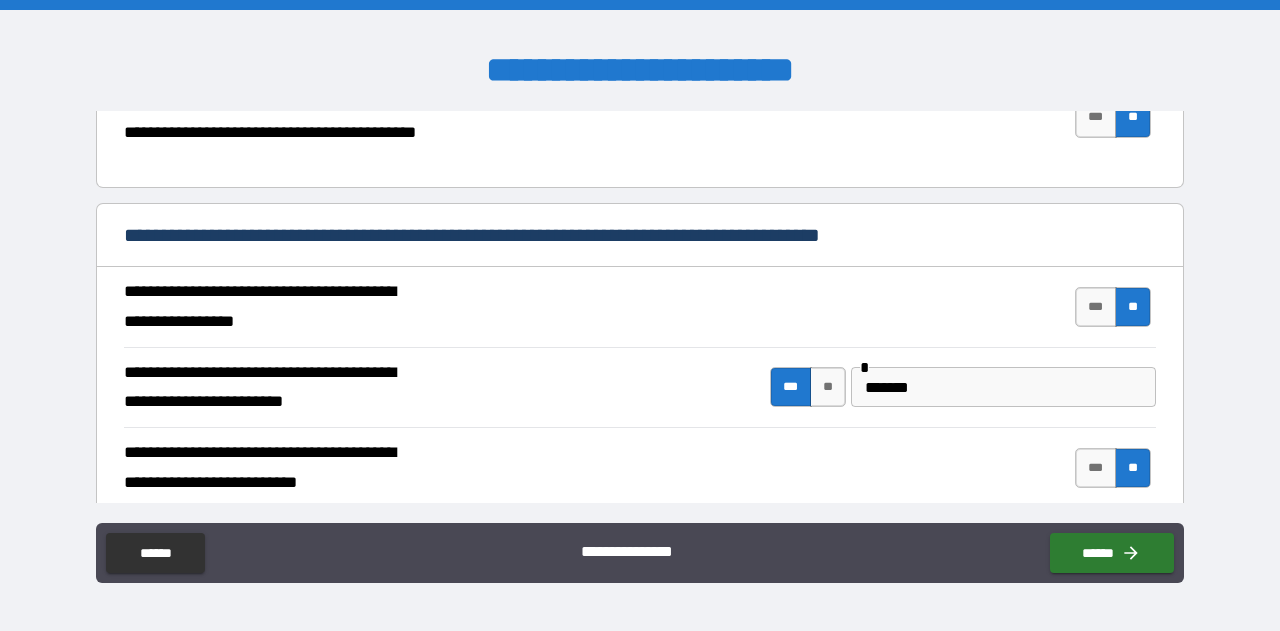 type on "*" 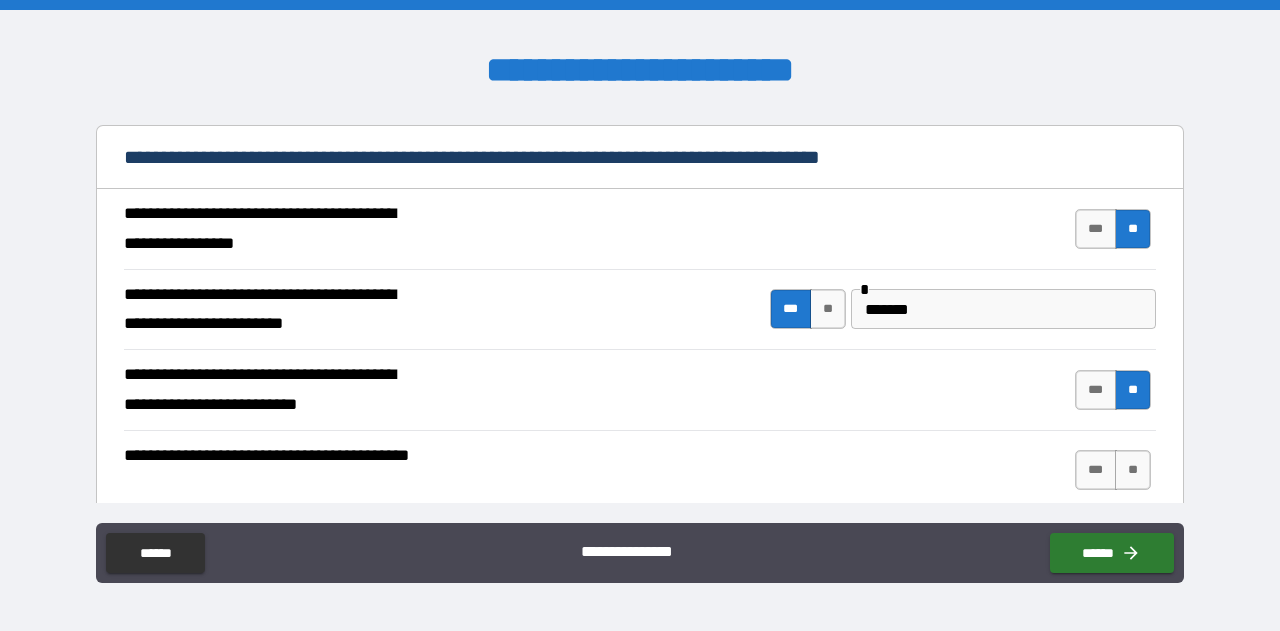 scroll, scrollTop: 600, scrollLeft: 0, axis: vertical 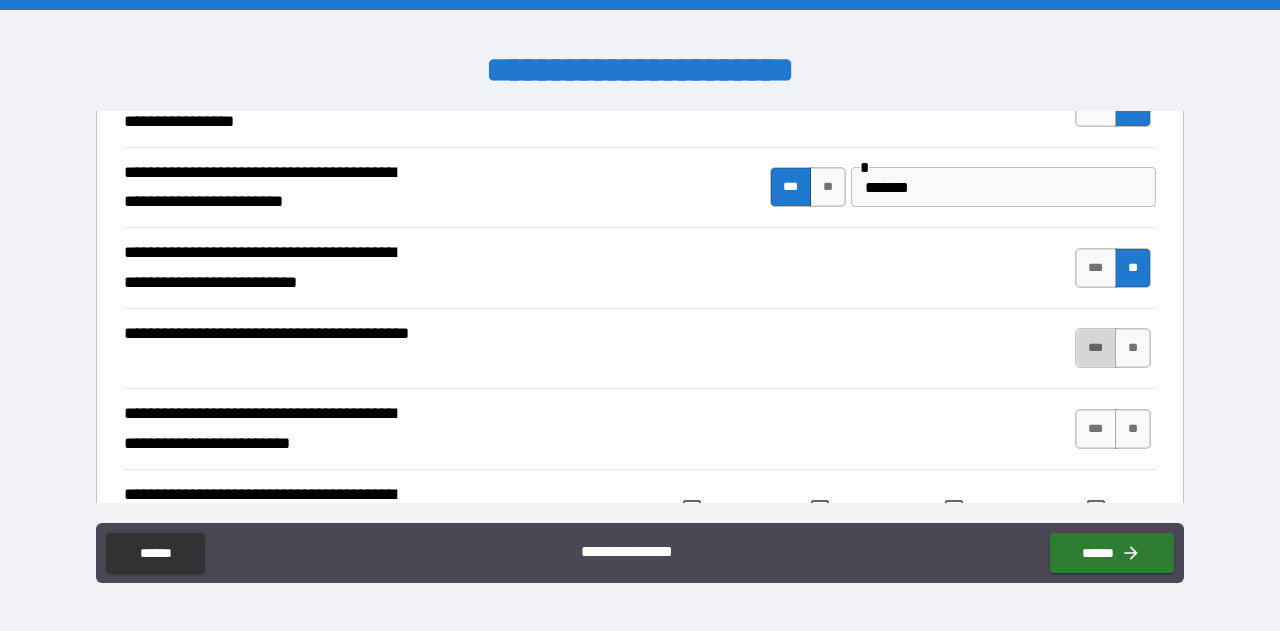 click on "***" at bounding box center [1096, 348] 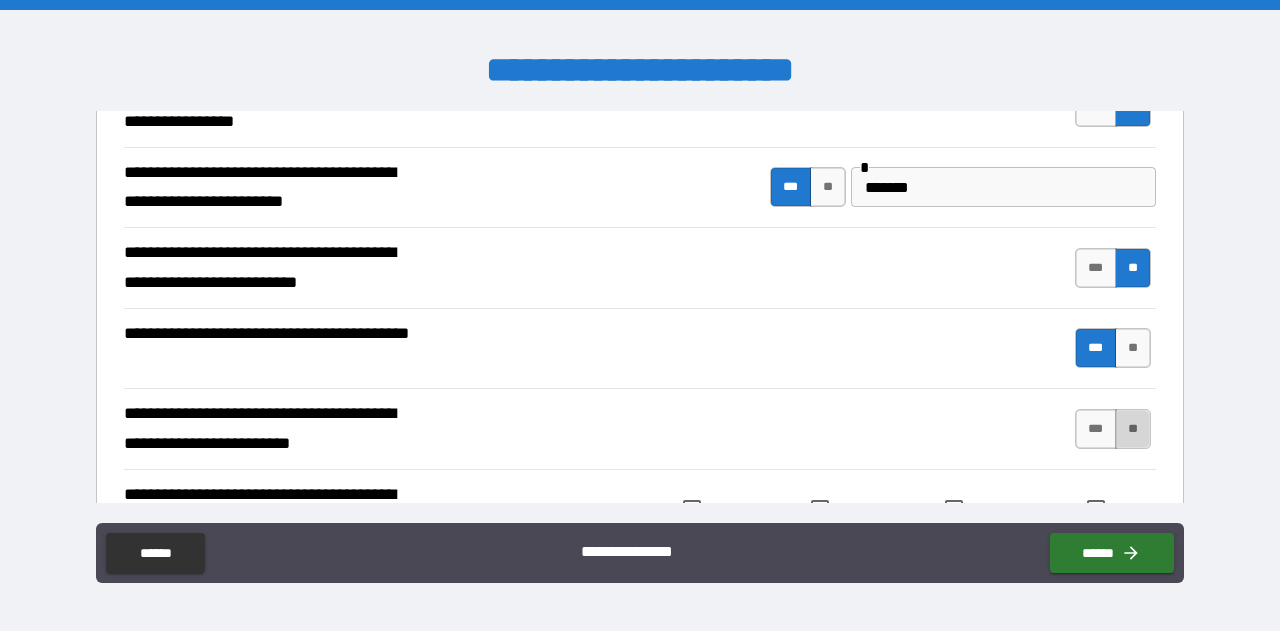click on "**" at bounding box center (1133, 429) 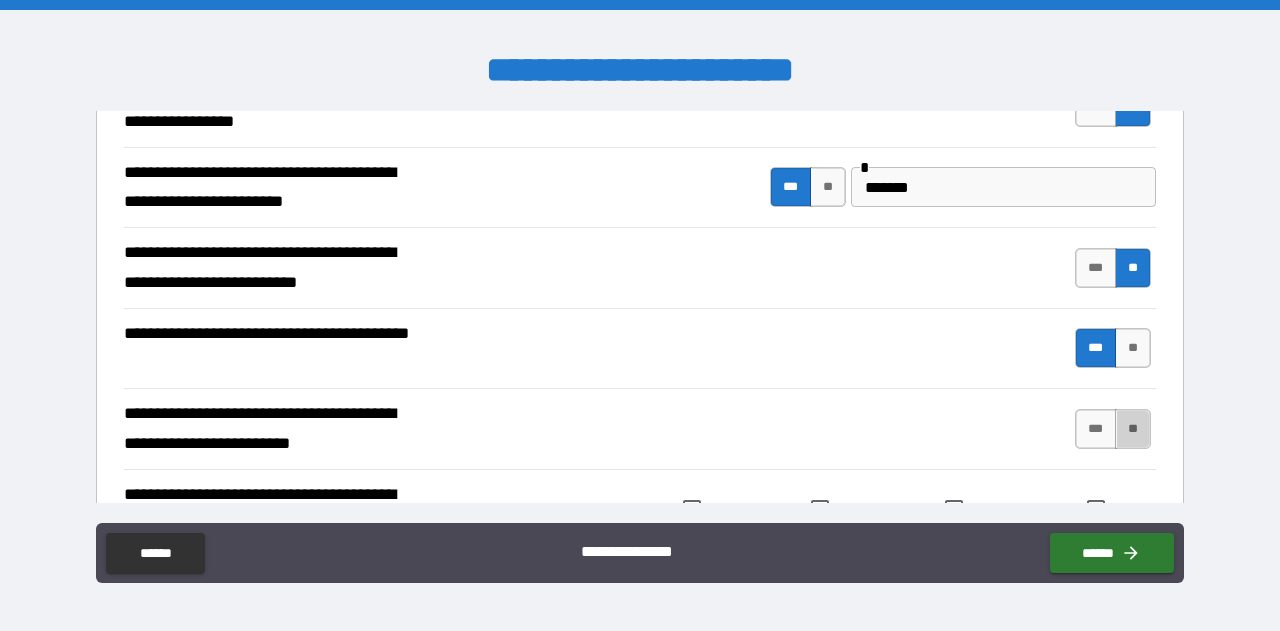 type on "*" 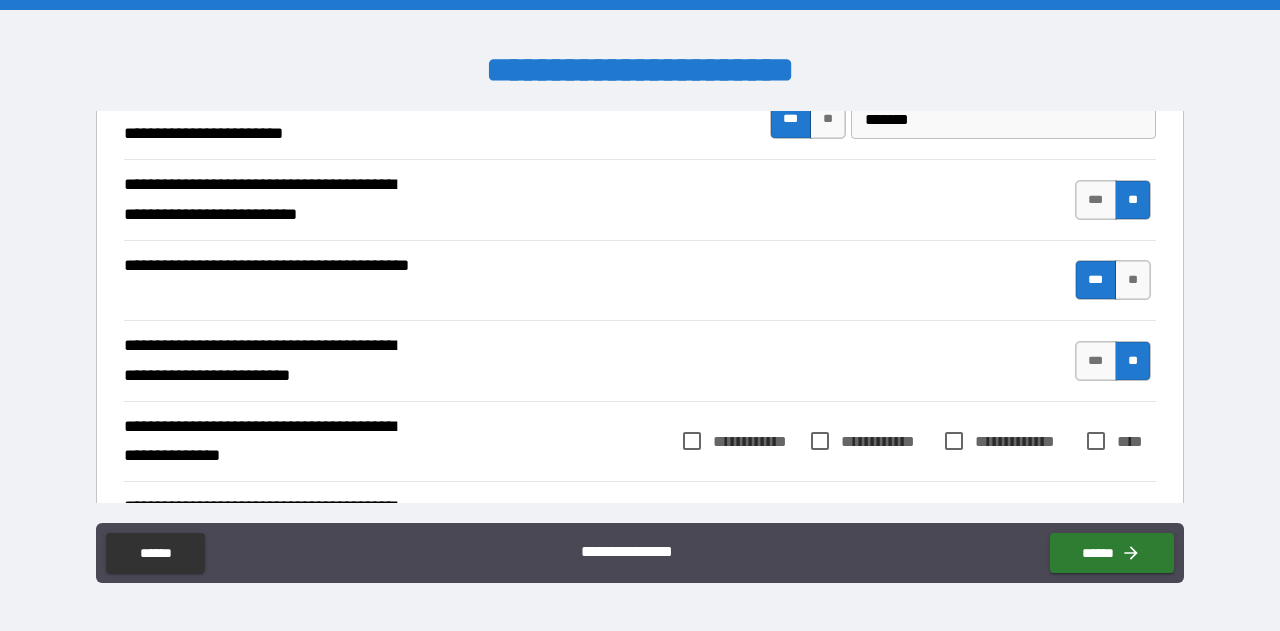 scroll, scrollTop: 700, scrollLeft: 0, axis: vertical 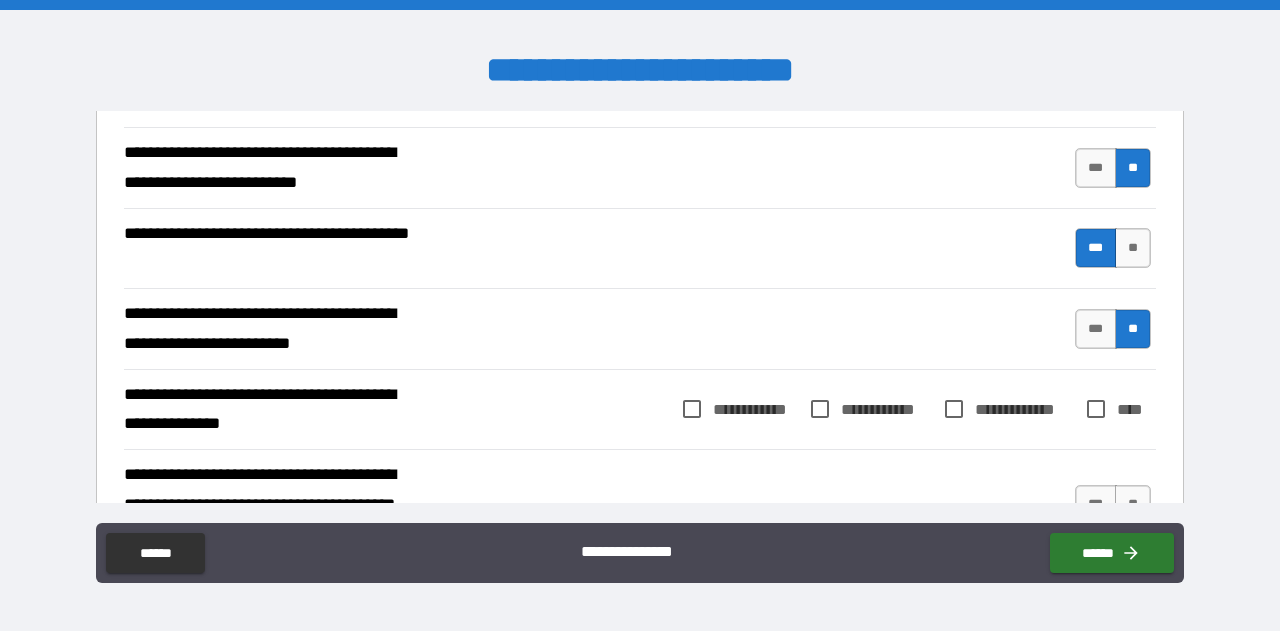 type on "*" 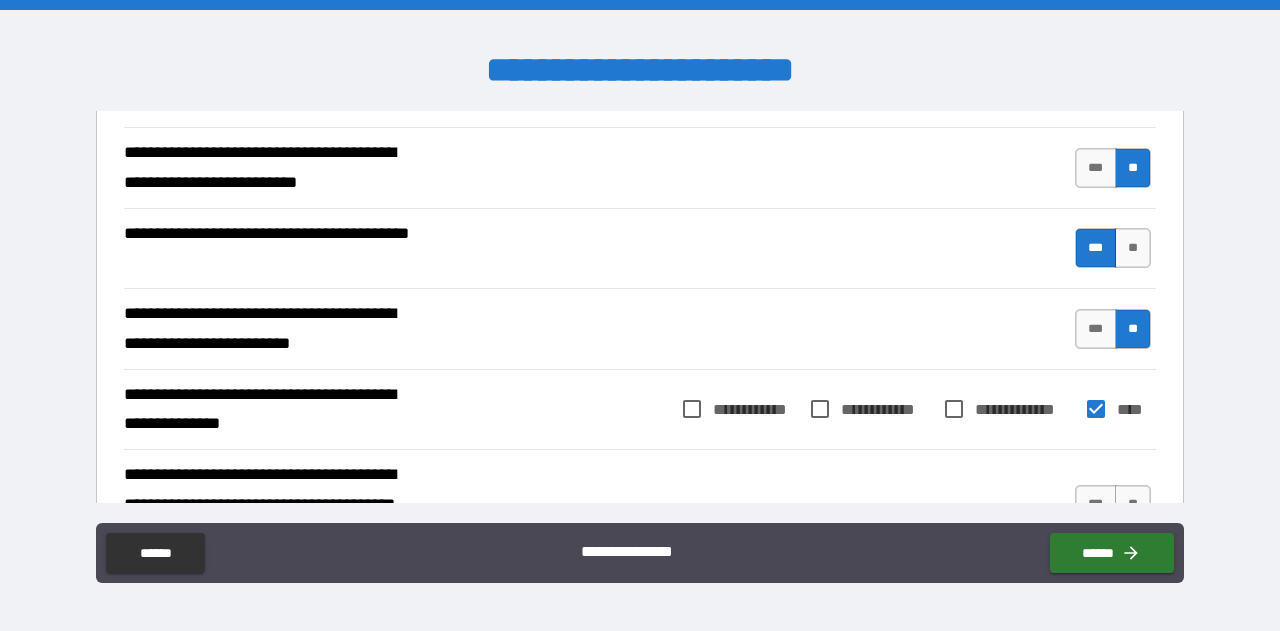type on "*" 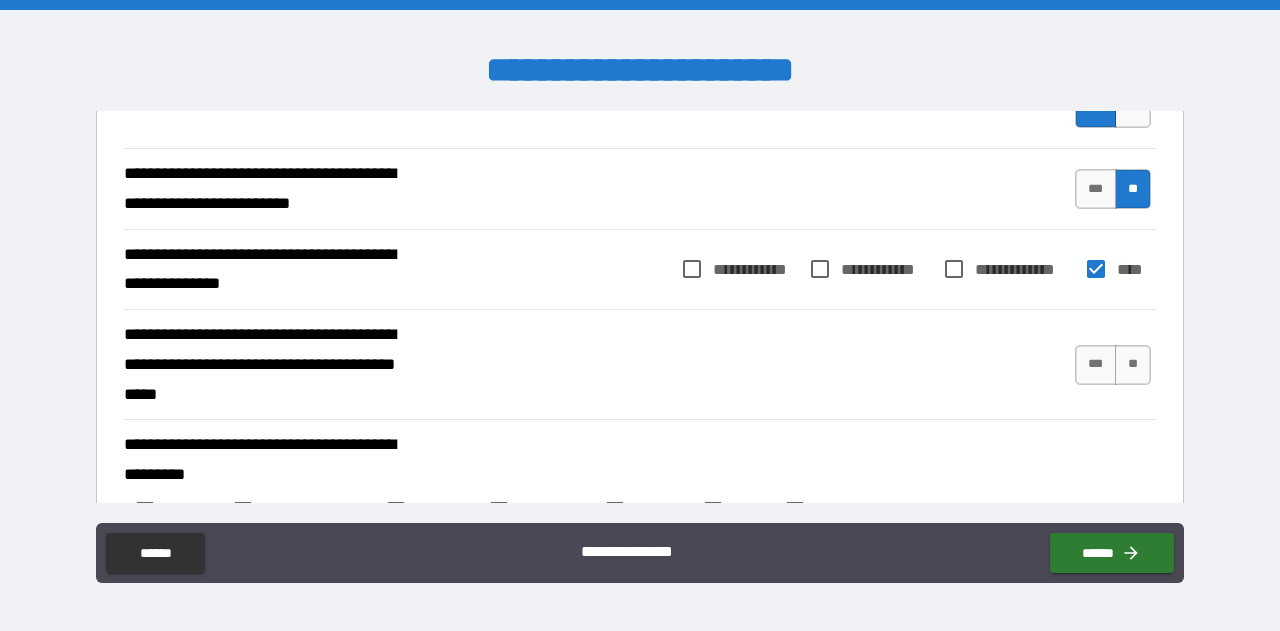 scroll, scrollTop: 900, scrollLeft: 0, axis: vertical 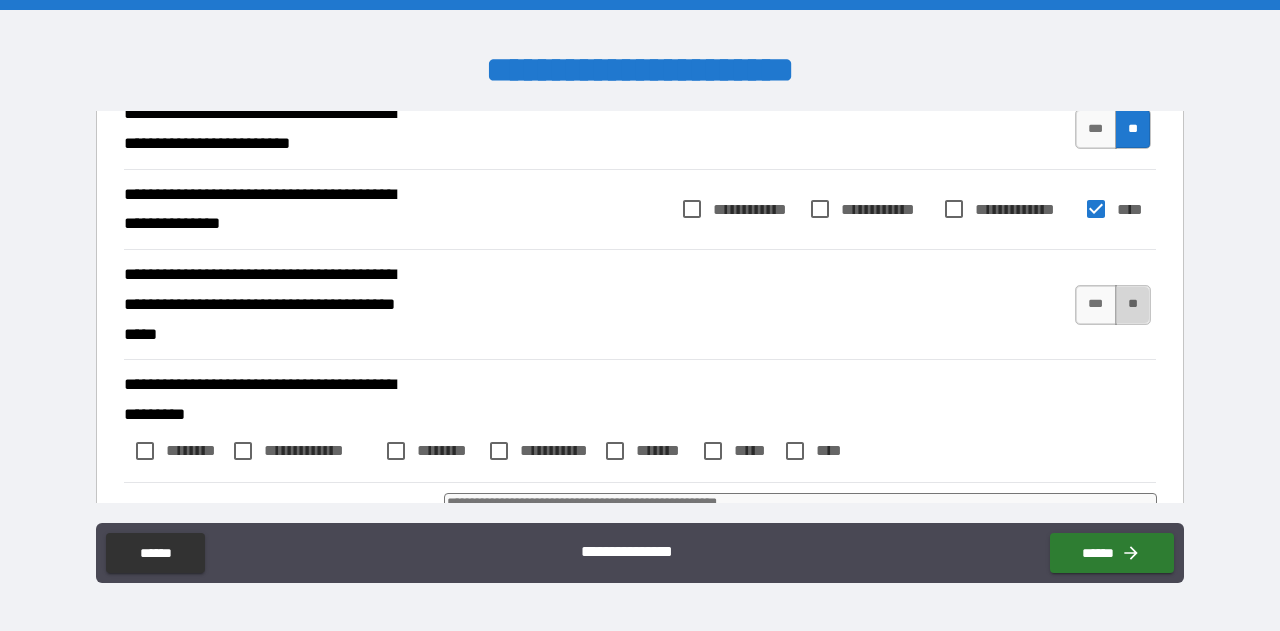 click on "**" at bounding box center [1133, 305] 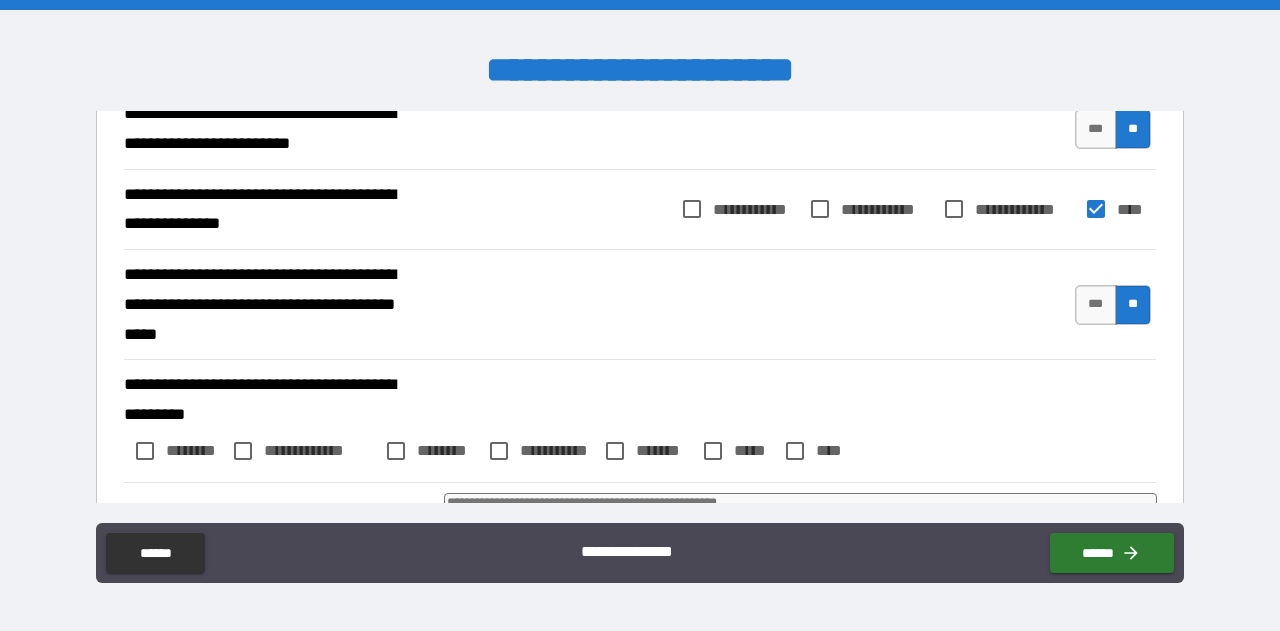 type on "*" 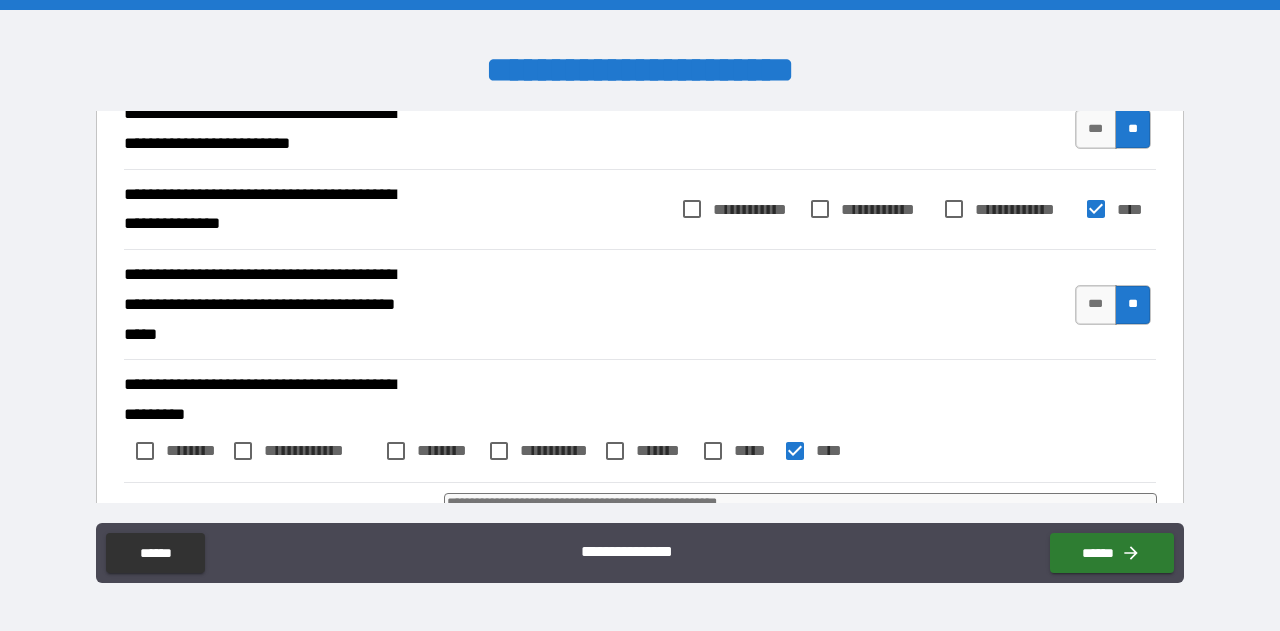 type on "*" 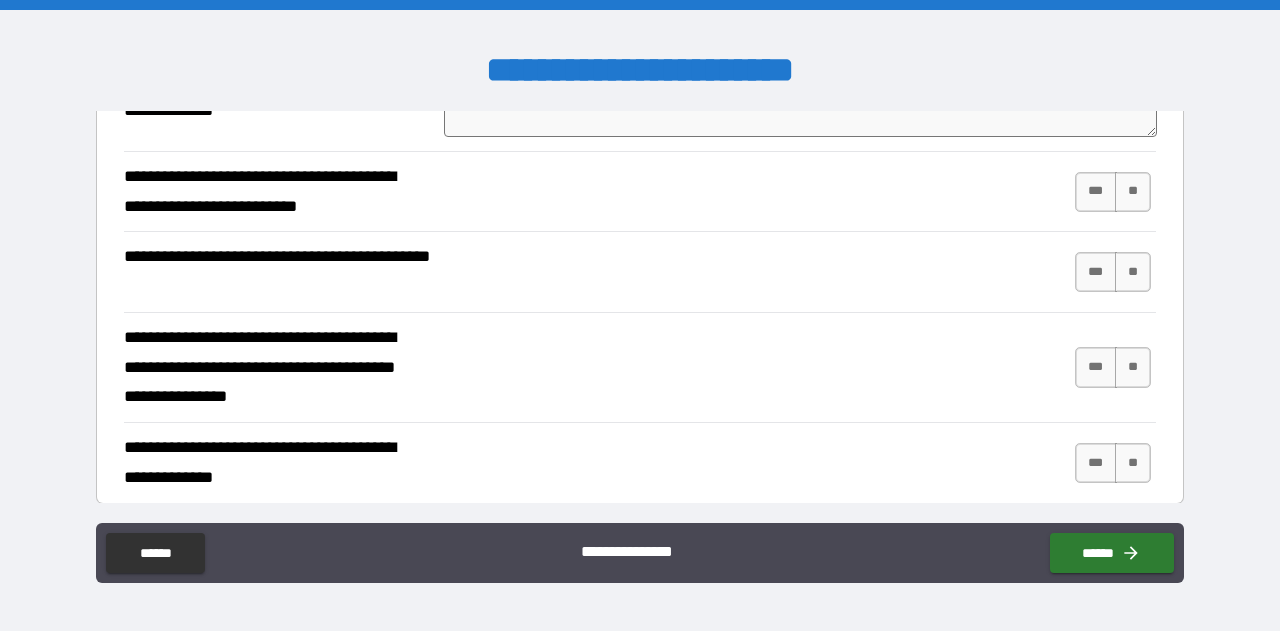 scroll, scrollTop: 1300, scrollLeft: 0, axis: vertical 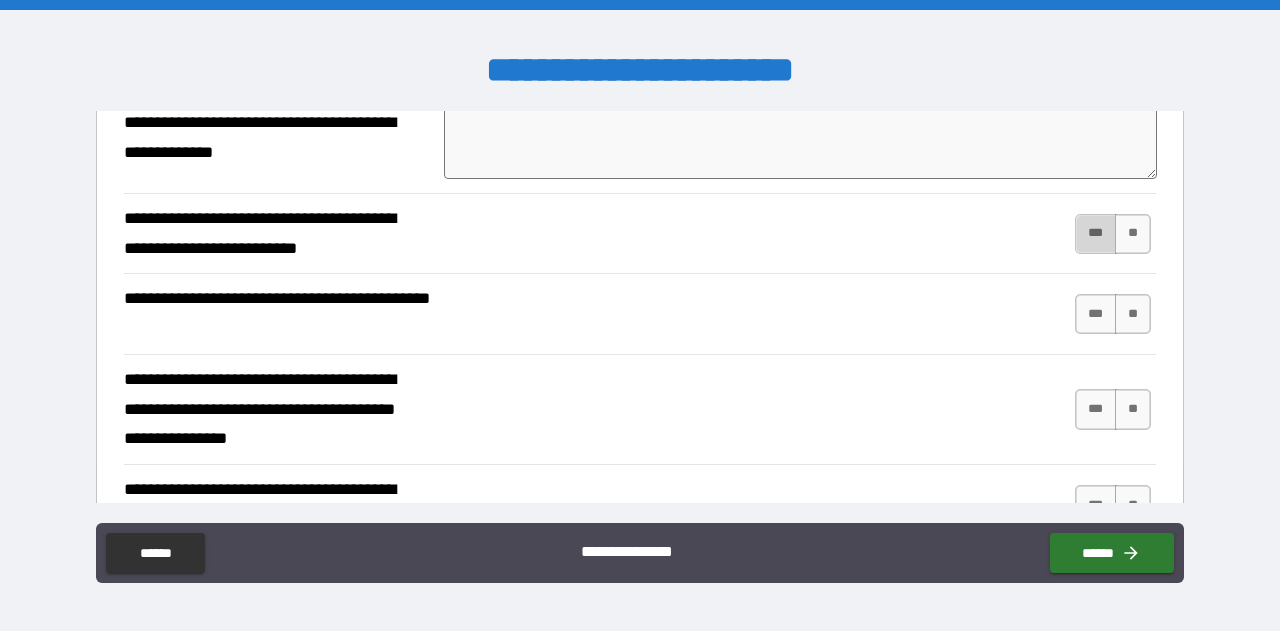 click on "***" at bounding box center [1096, 234] 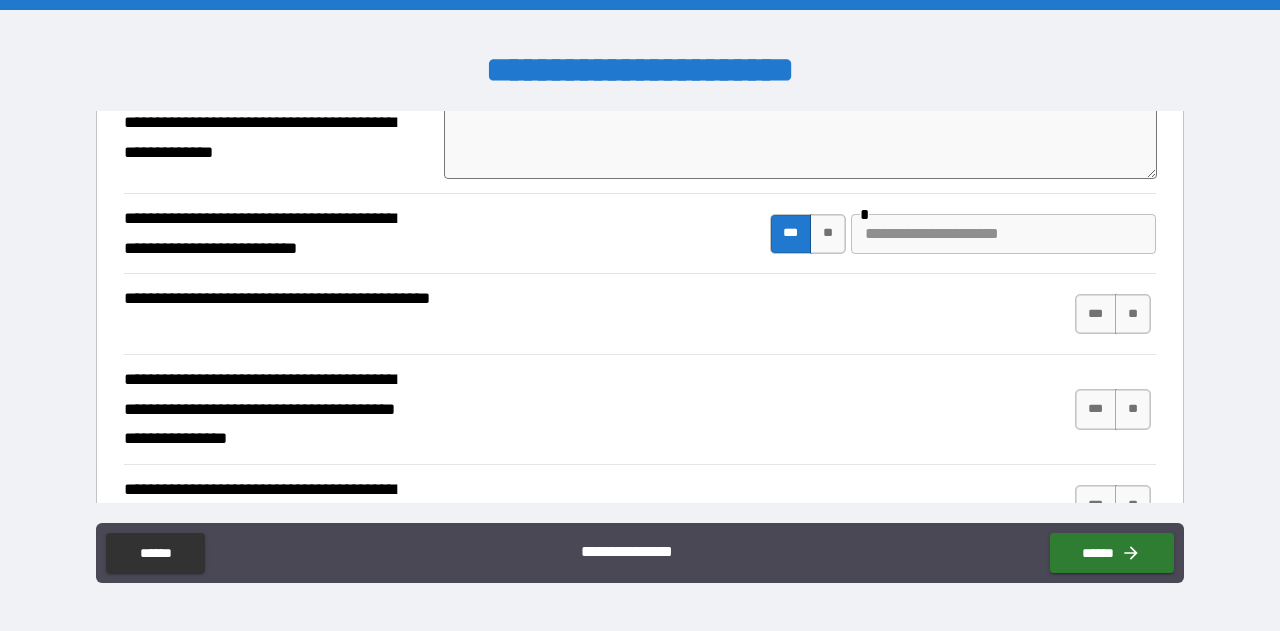 type on "*" 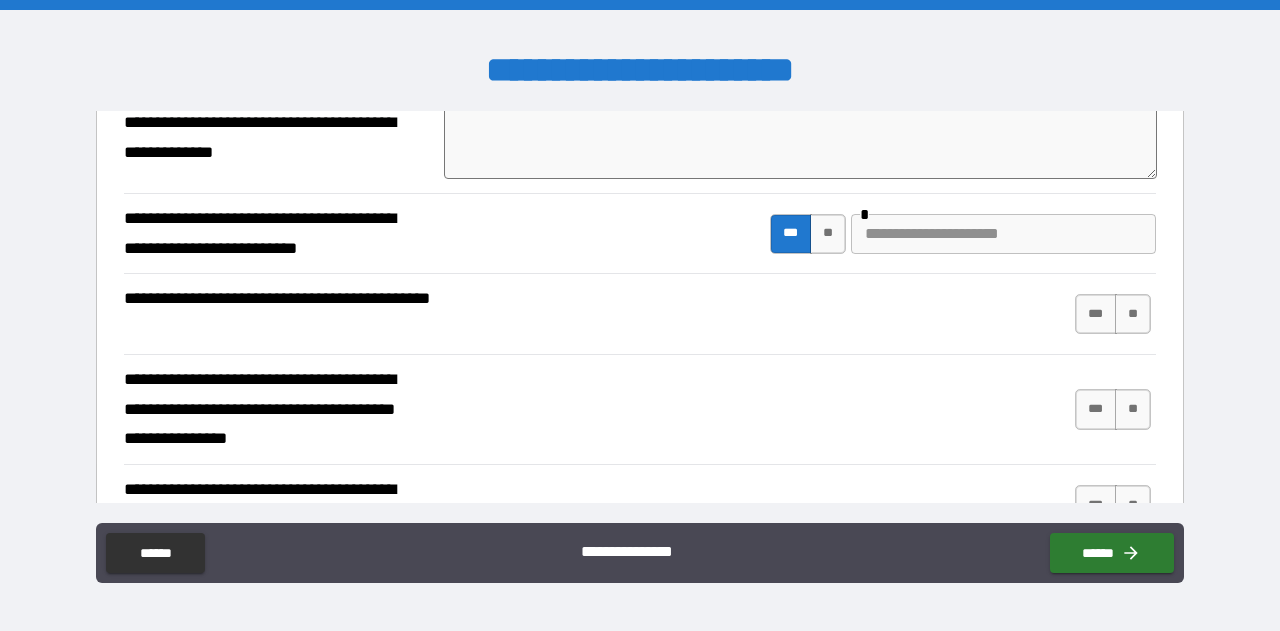 click at bounding box center (1003, 234) 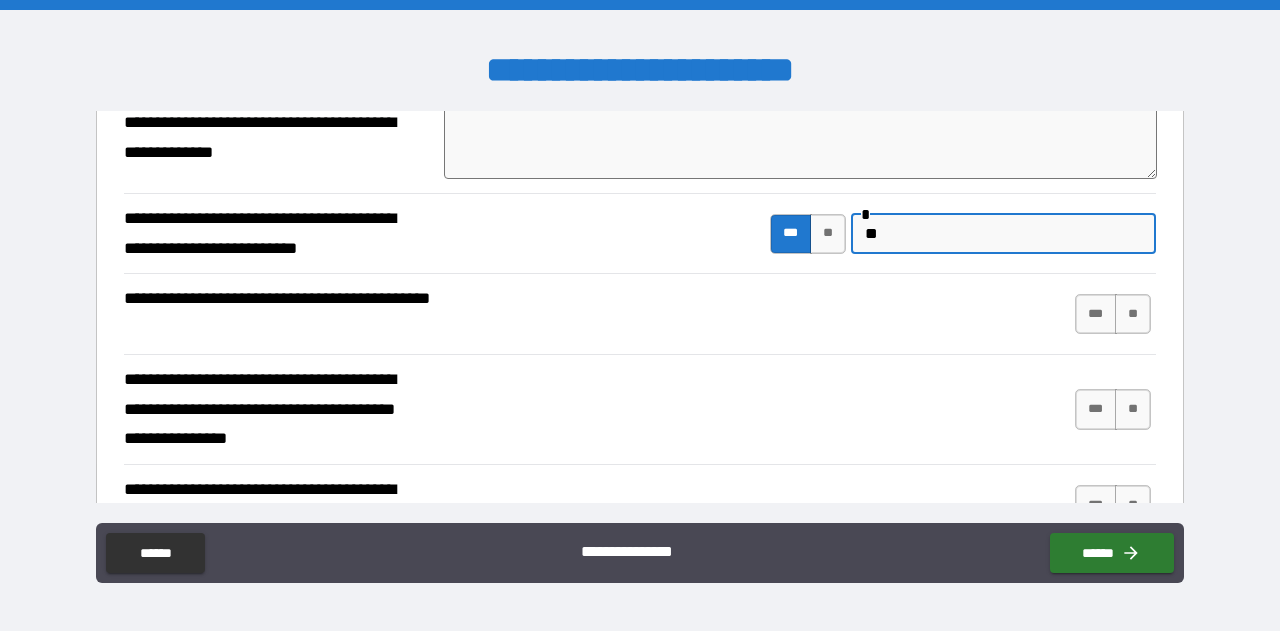 type on "*" 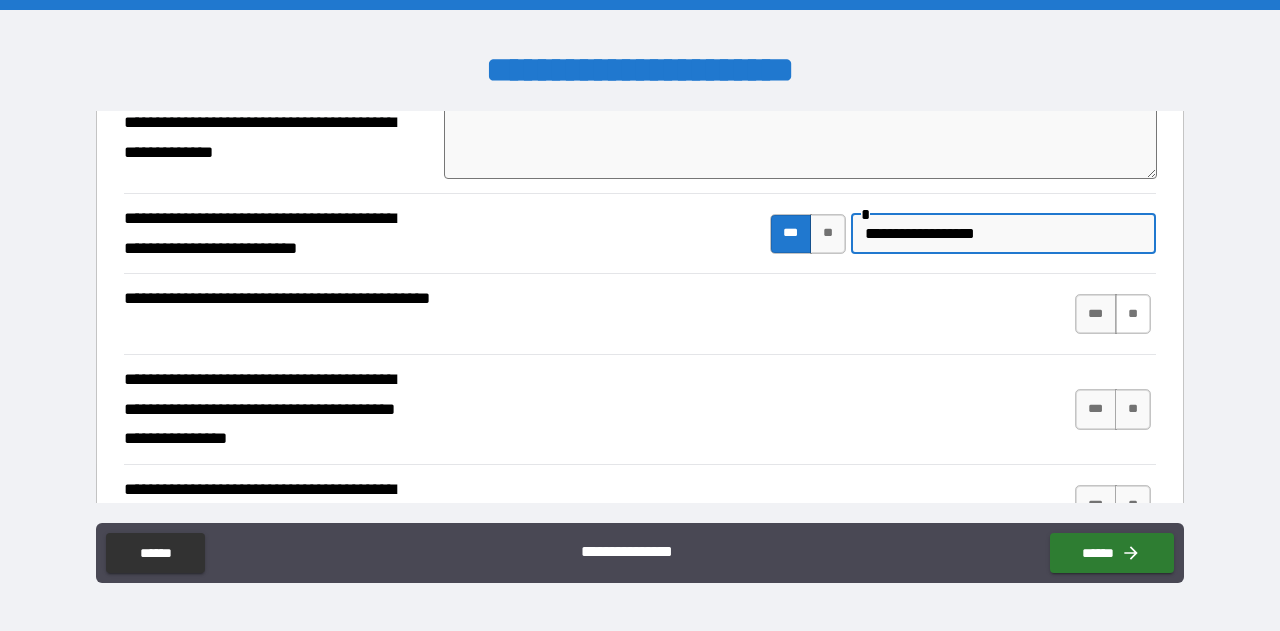 type on "**********" 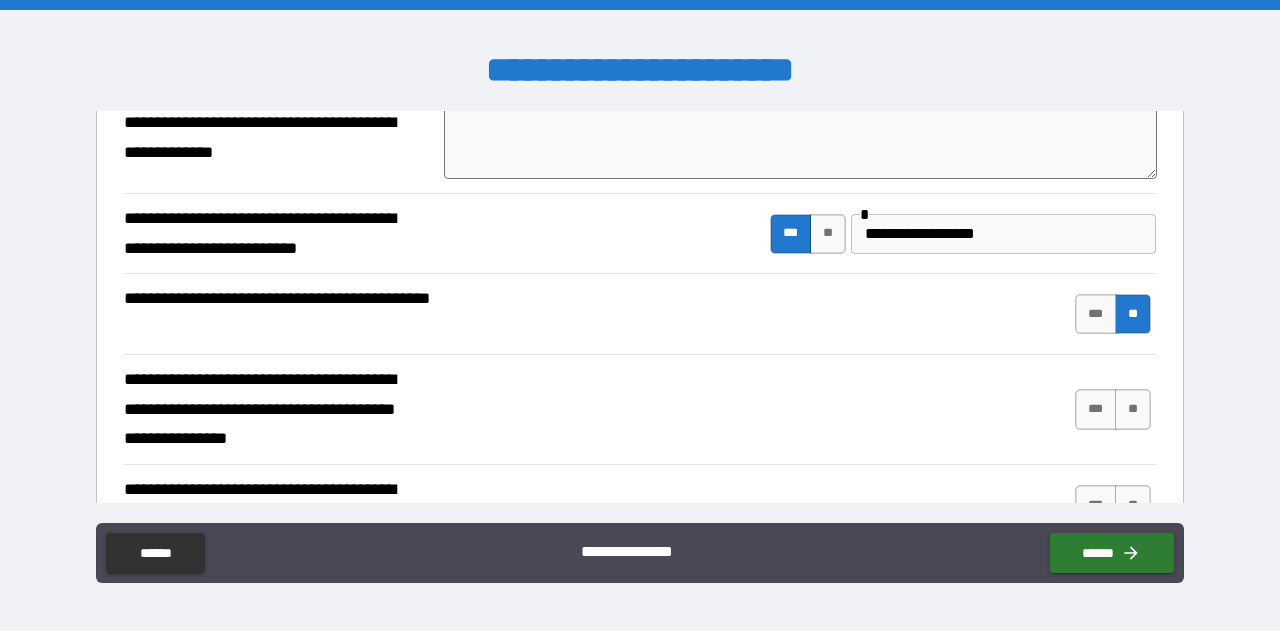 type on "*" 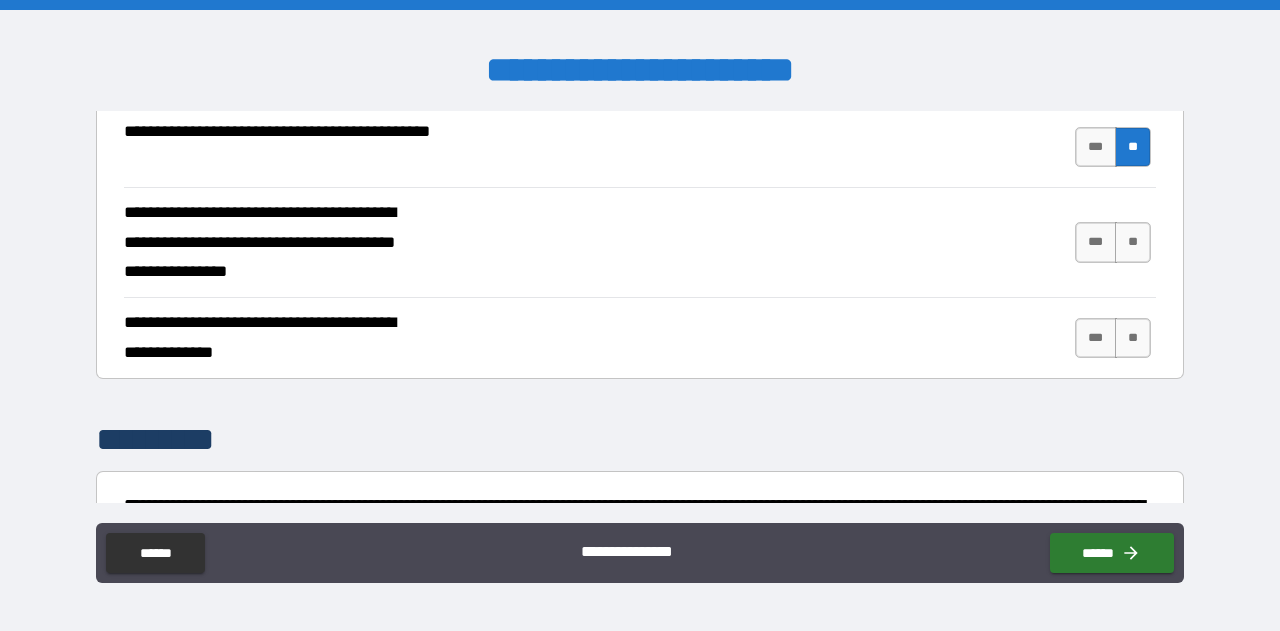 scroll, scrollTop: 1500, scrollLeft: 0, axis: vertical 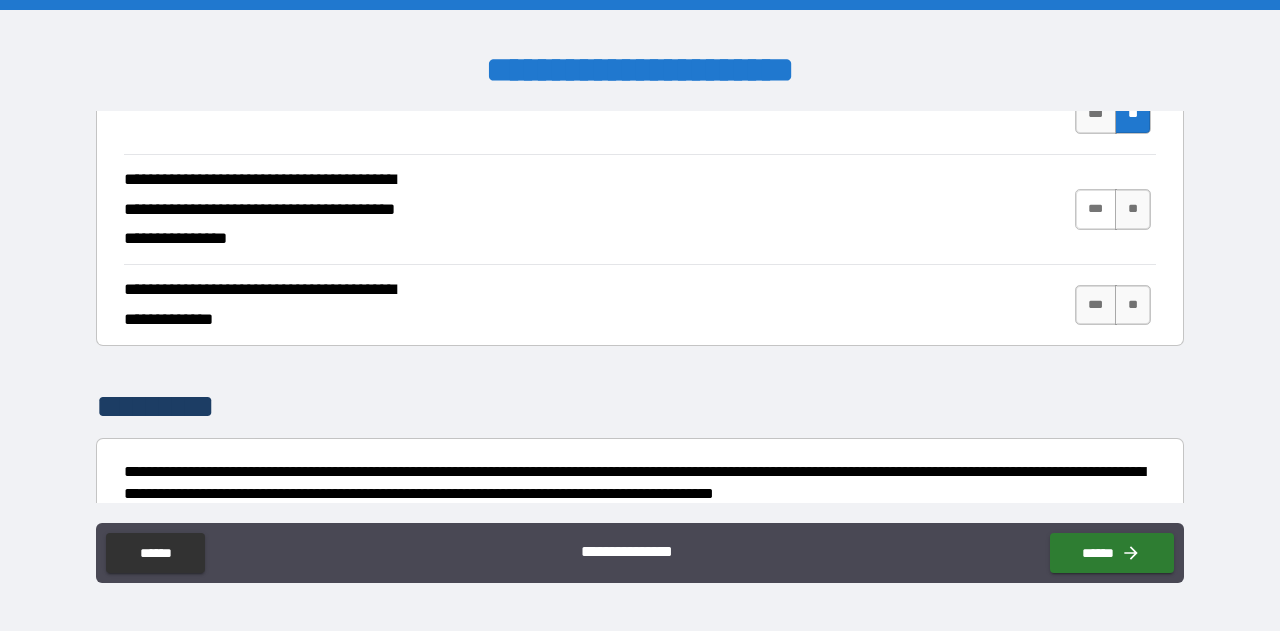 click on "***" at bounding box center [1096, 209] 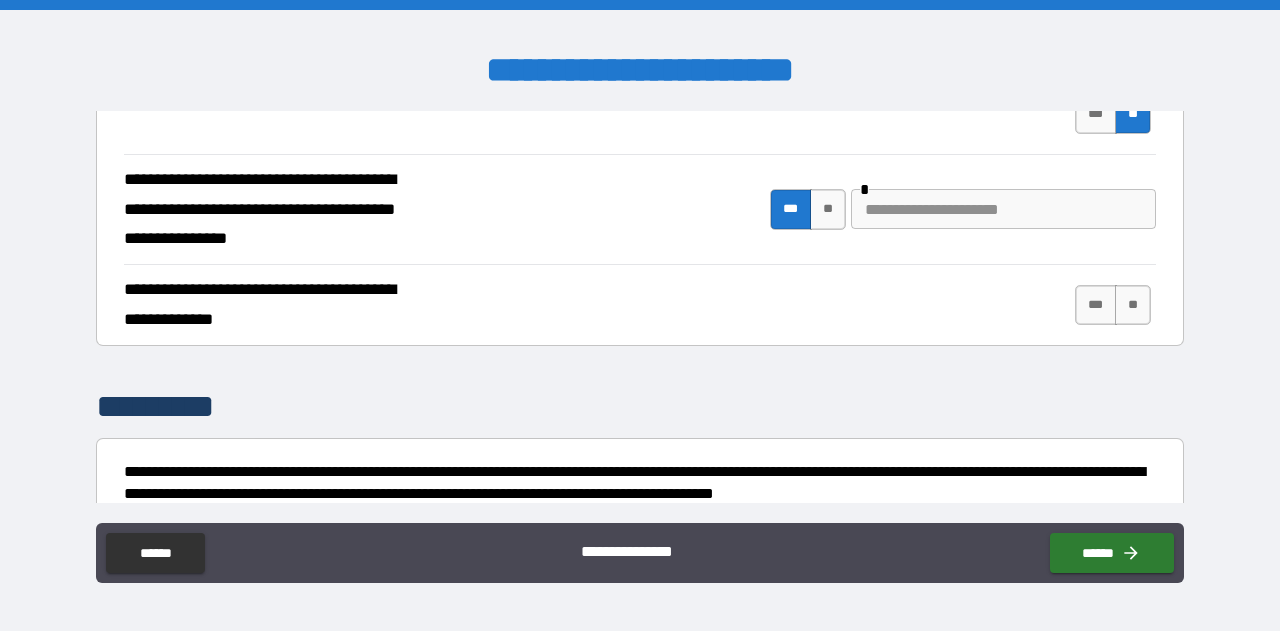 type on "*" 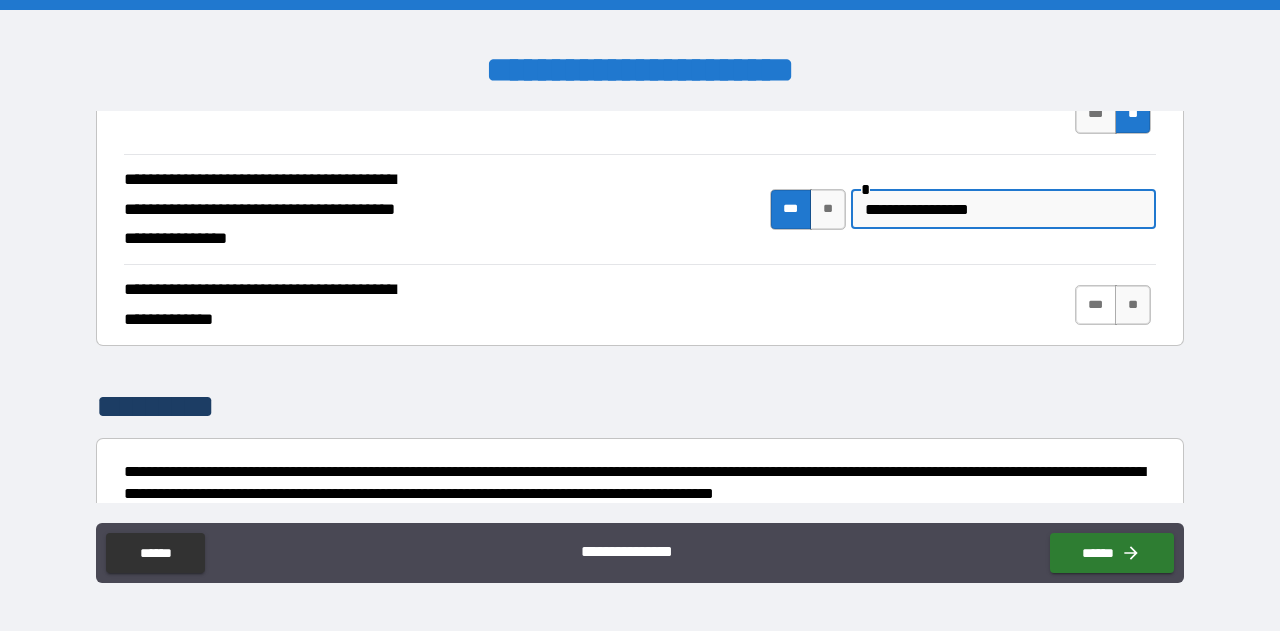 type on "**********" 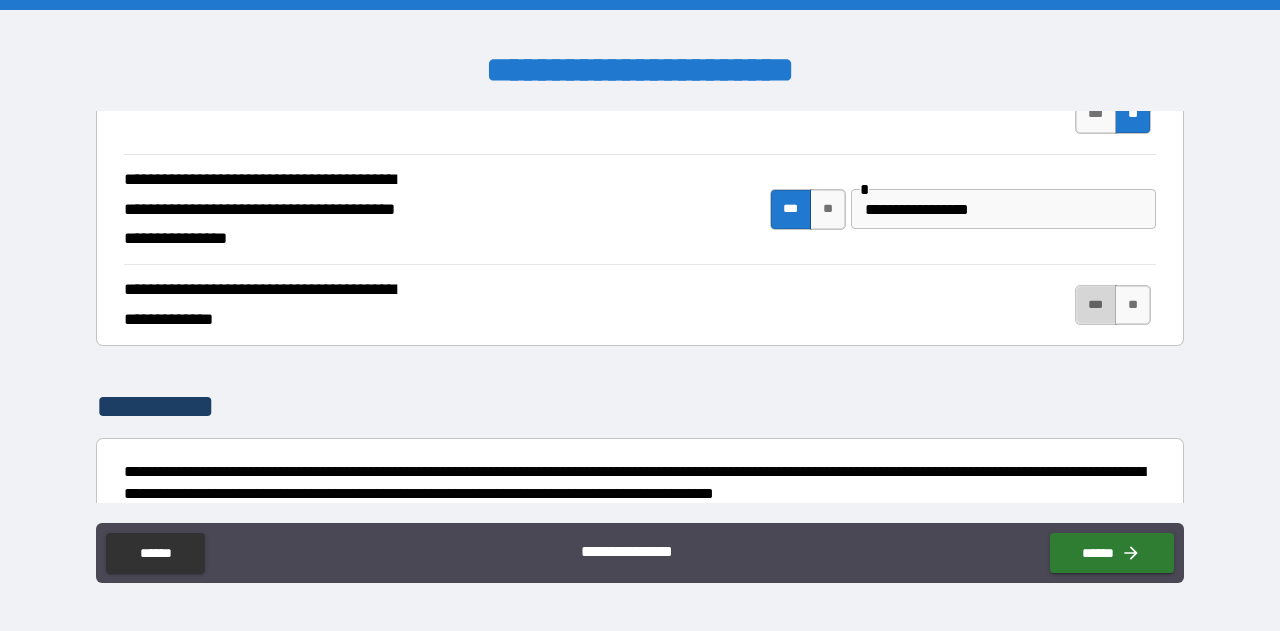 click on "***" at bounding box center [1096, 305] 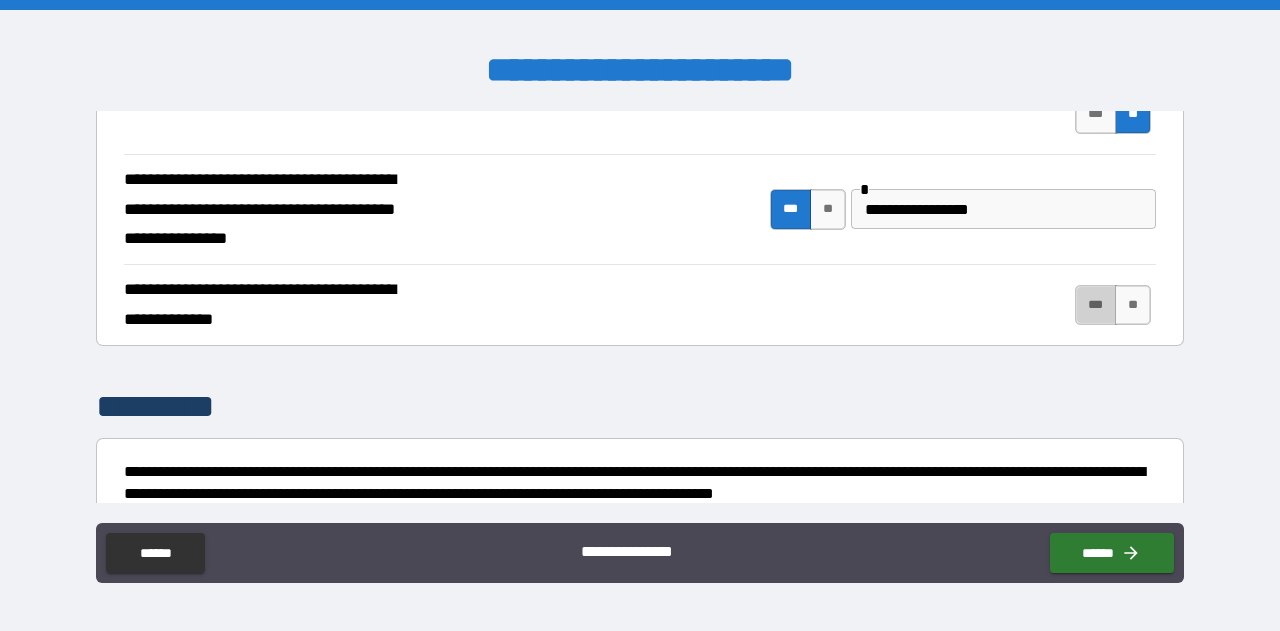 type on "*" 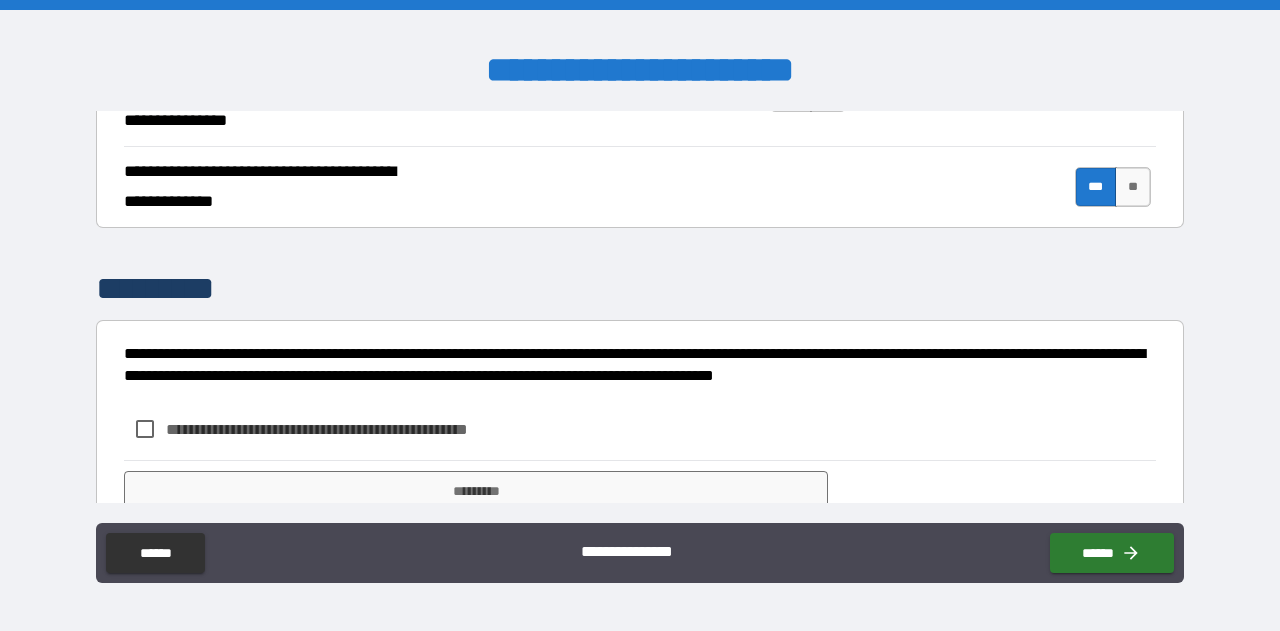 scroll, scrollTop: 1688, scrollLeft: 0, axis: vertical 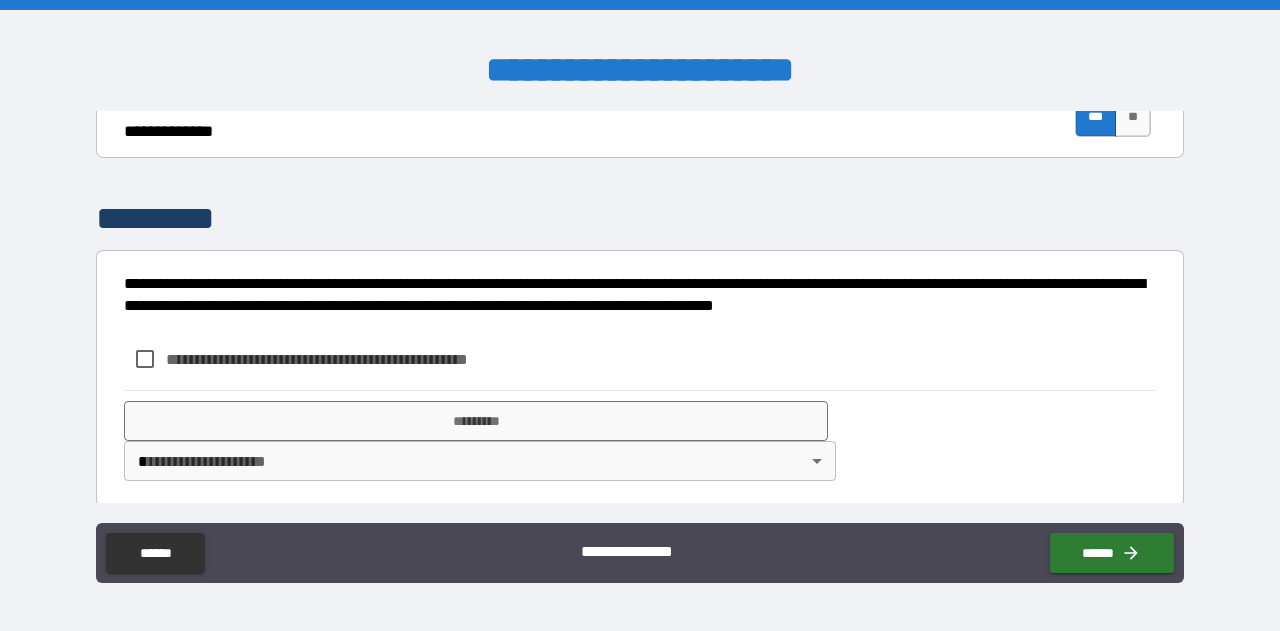 type on "*" 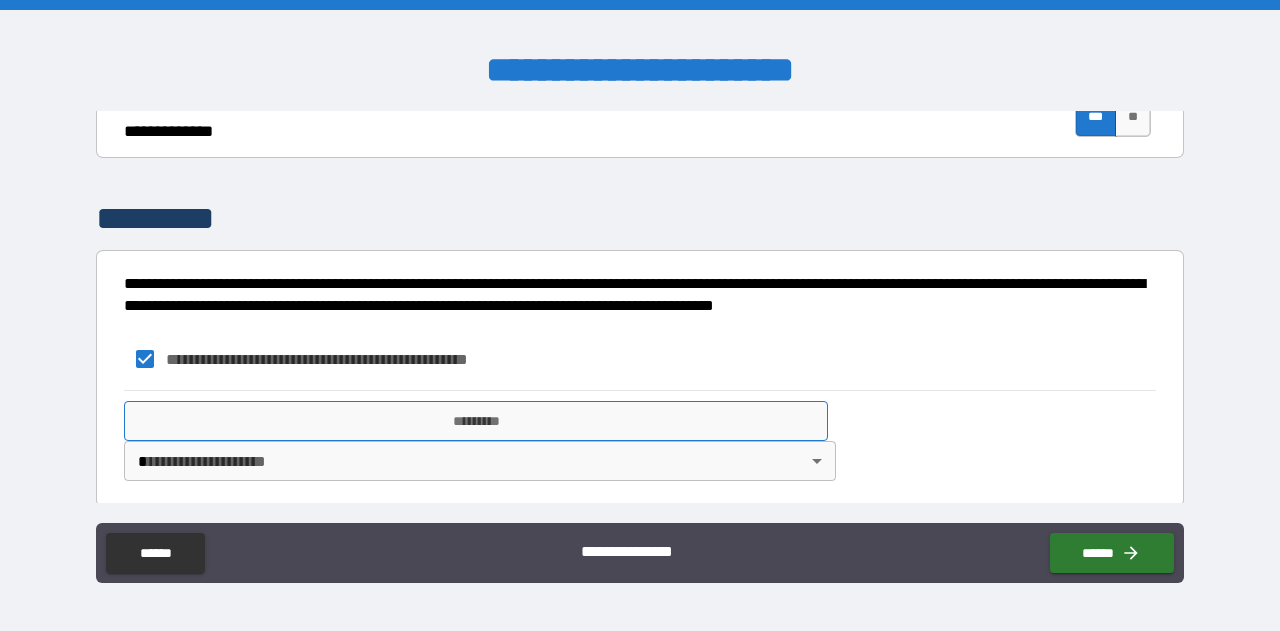 type on "*" 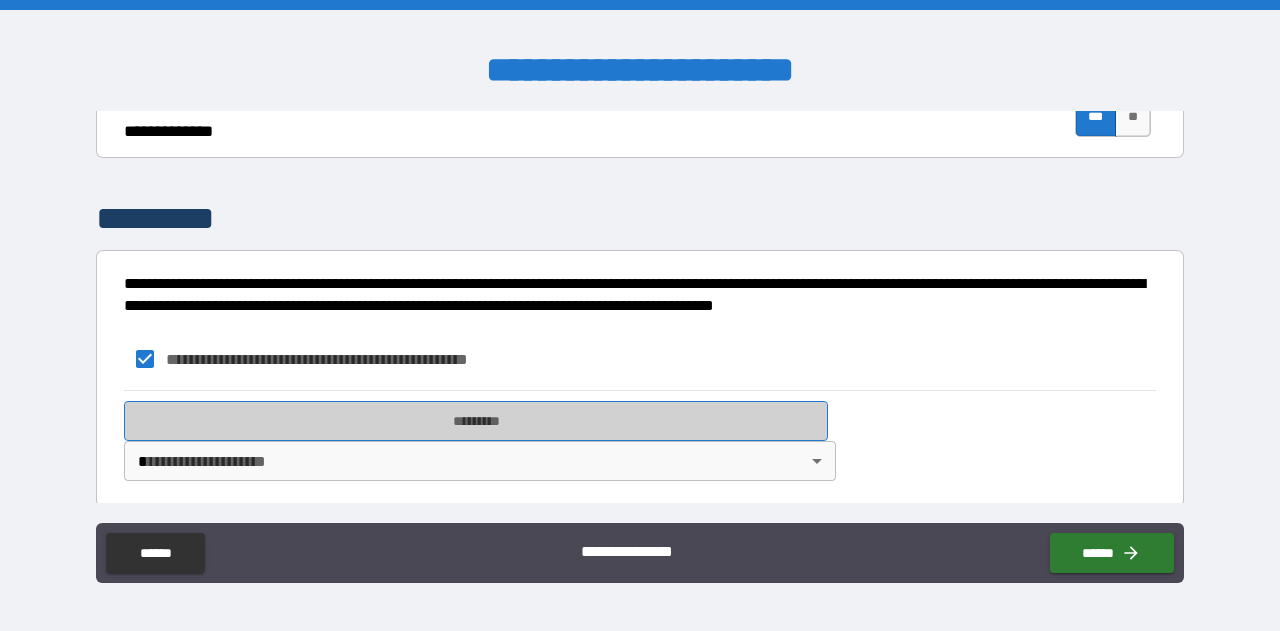 click on "*********" at bounding box center [476, 421] 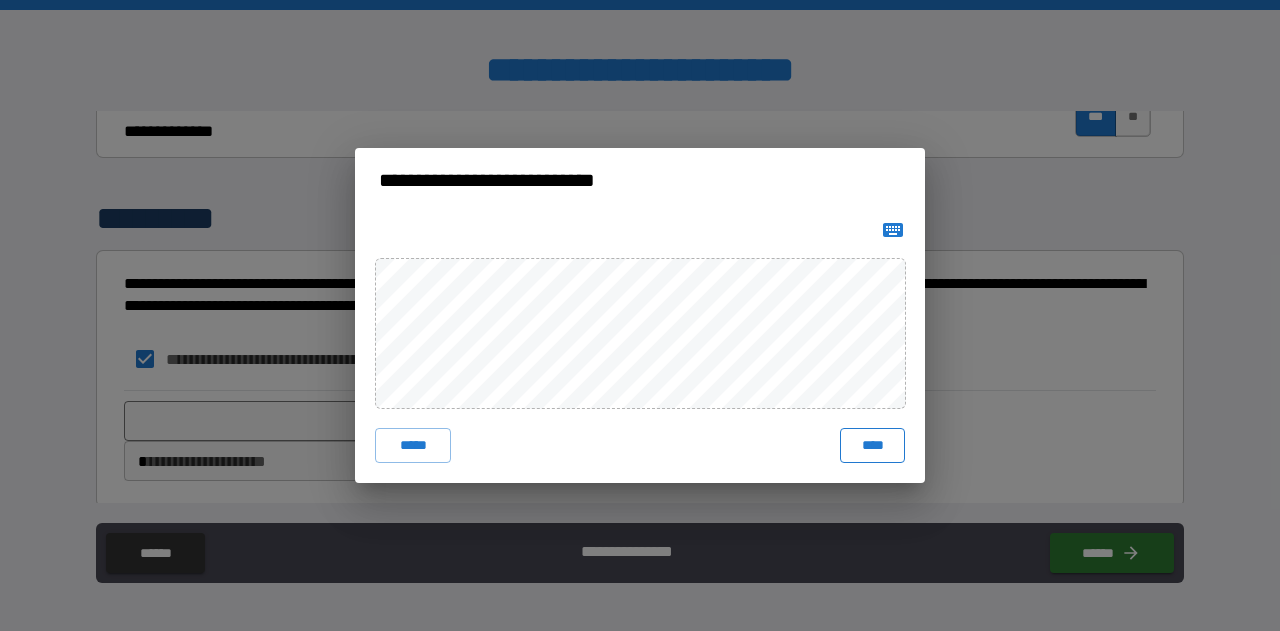 click on "****" at bounding box center (872, 446) 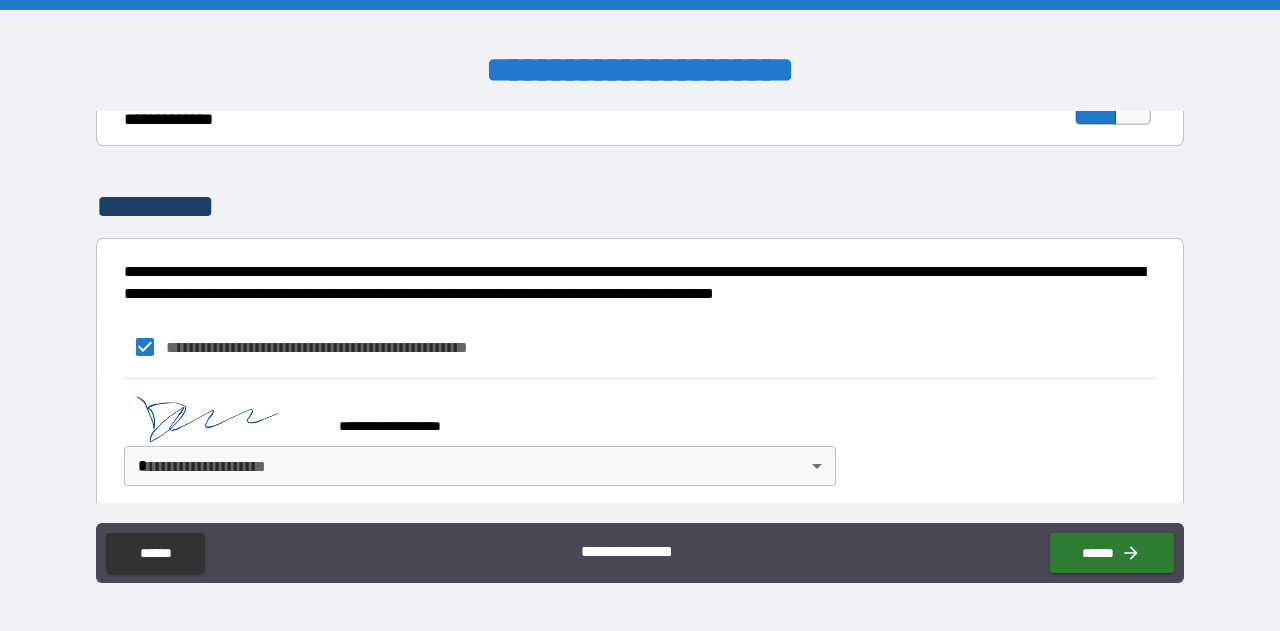 scroll, scrollTop: 1705, scrollLeft: 0, axis: vertical 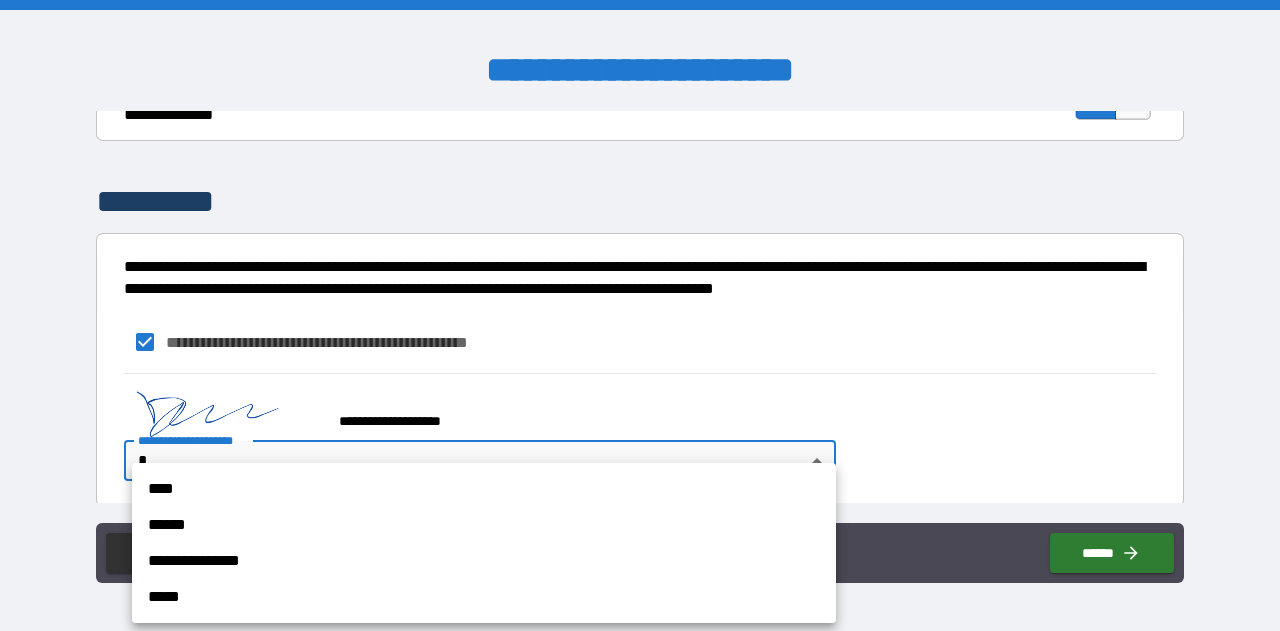 click on "**********" at bounding box center (640, 315) 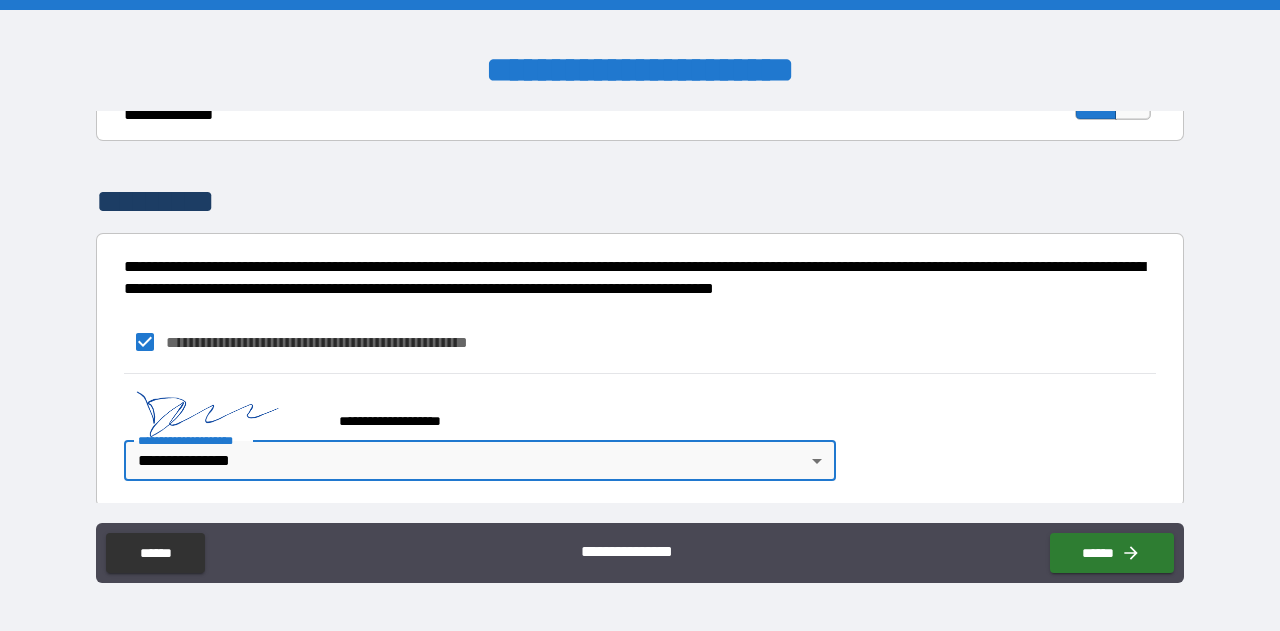 type on "*" 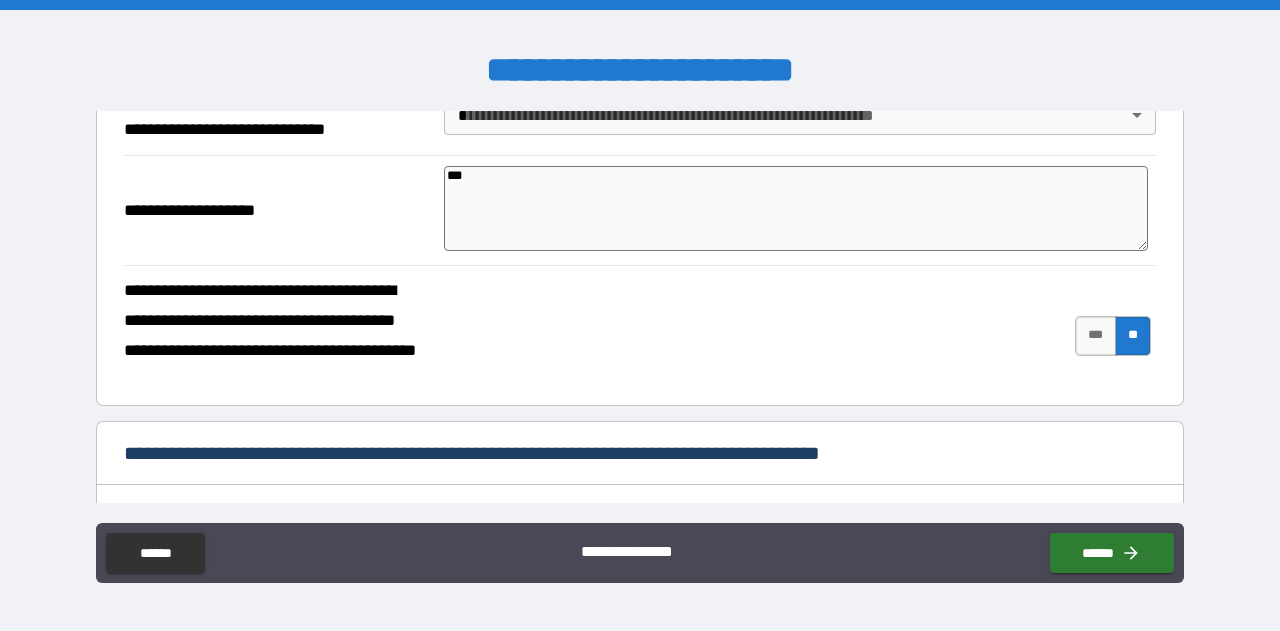 scroll, scrollTop: 0, scrollLeft: 0, axis: both 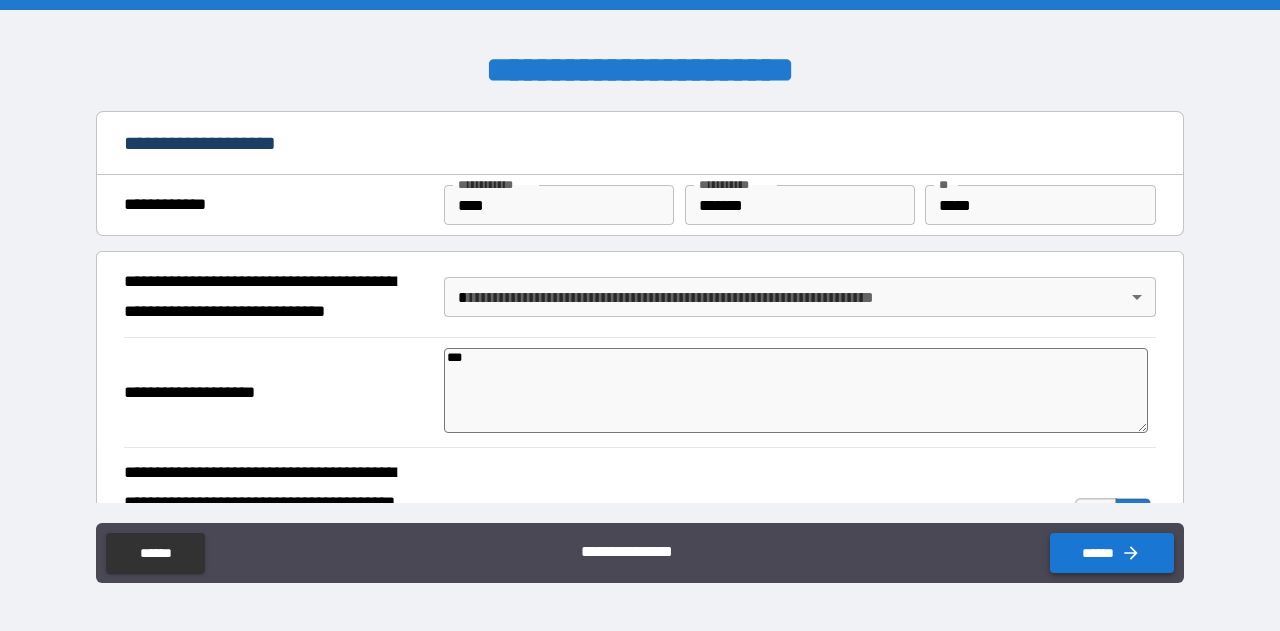 click on "******" at bounding box center (1112, 553) 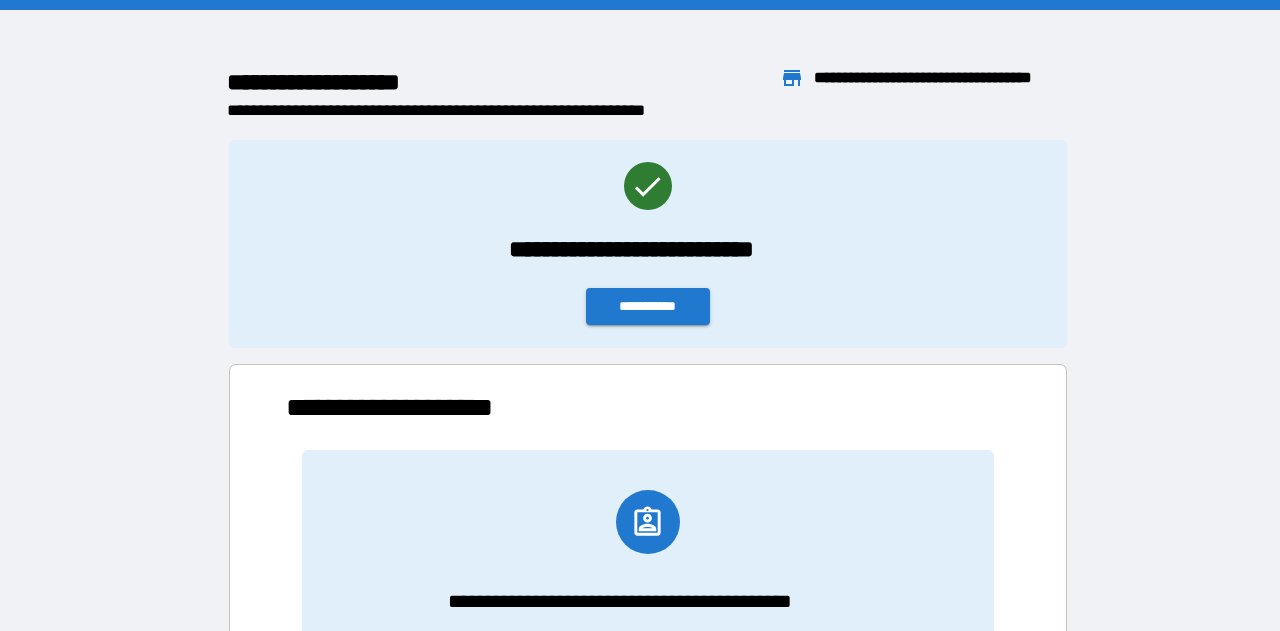 scroll, scrollTop: 16, scrollLeft: 16, axis: both 